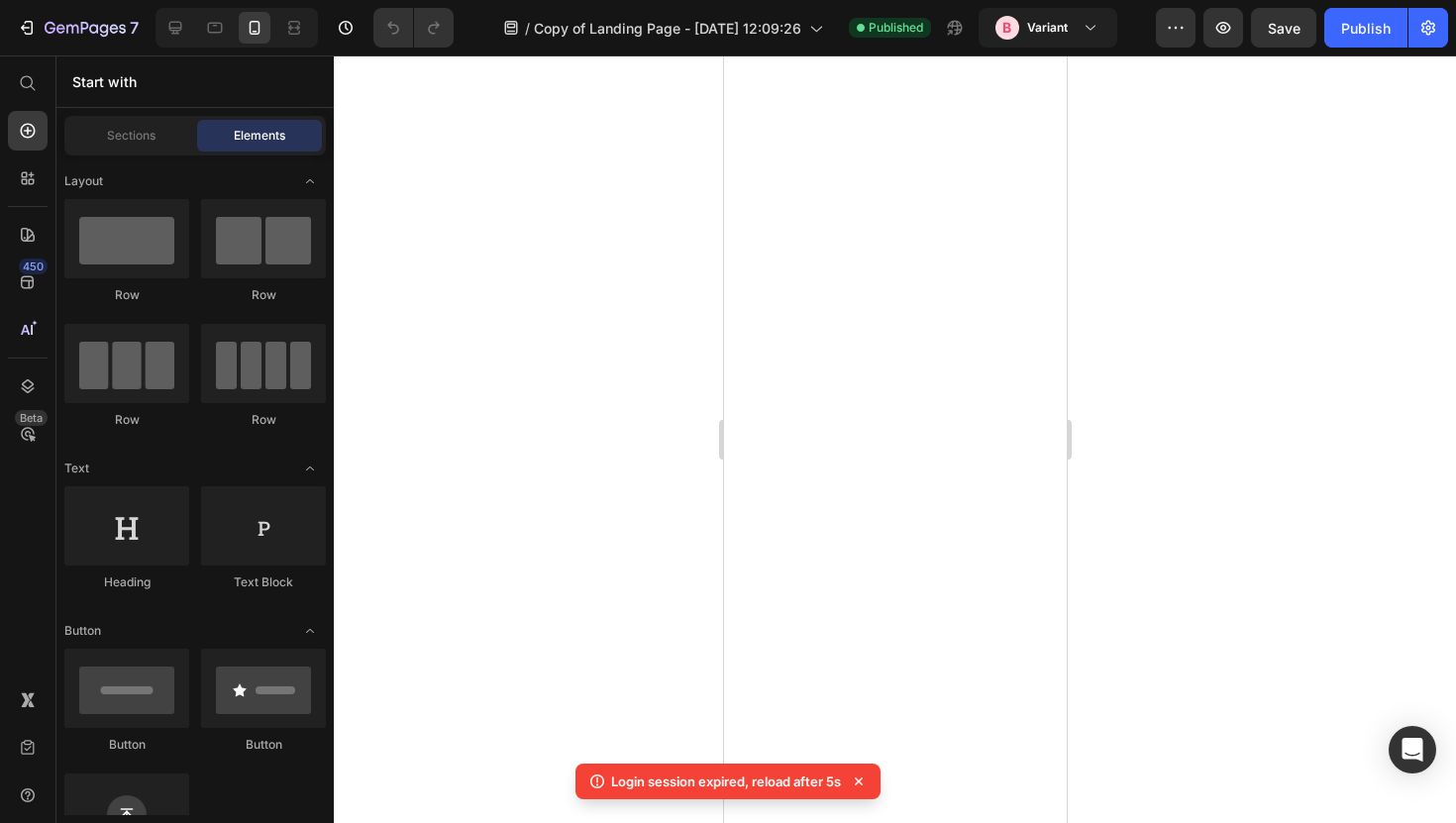 scroll, scrollTop: 0, scrollLeft: 0, axis: both 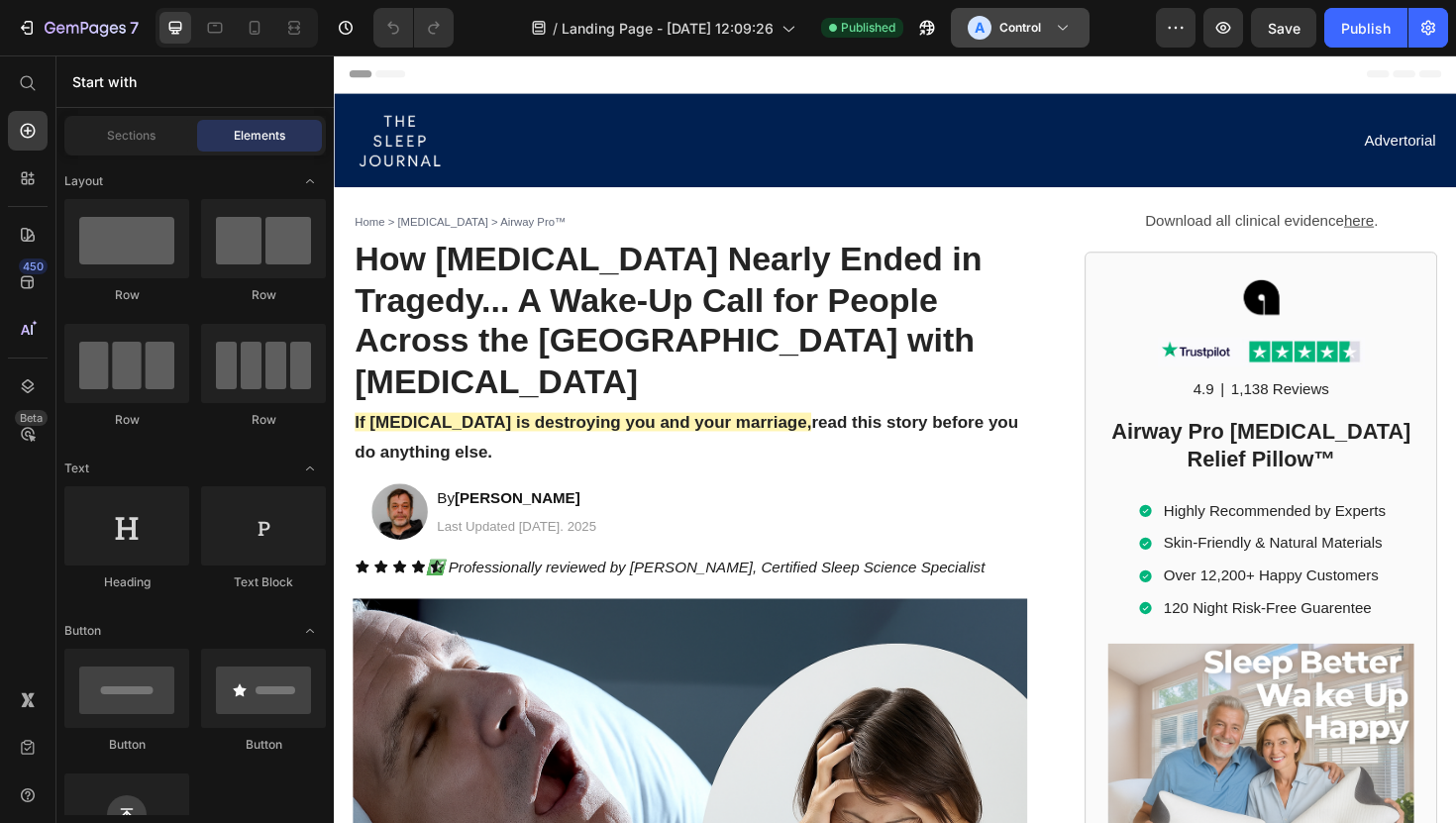 click on "Control" 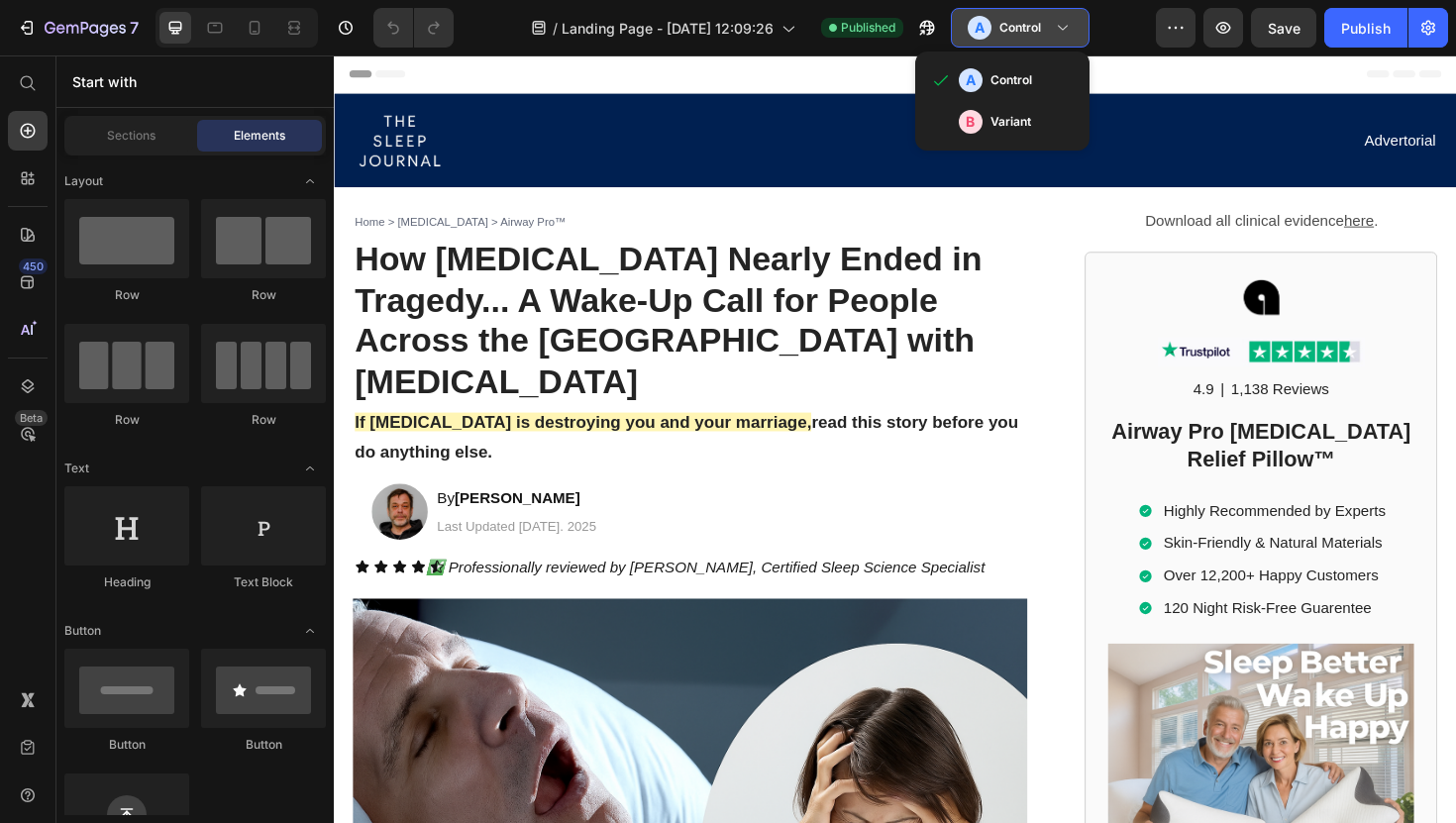 click on "Control" 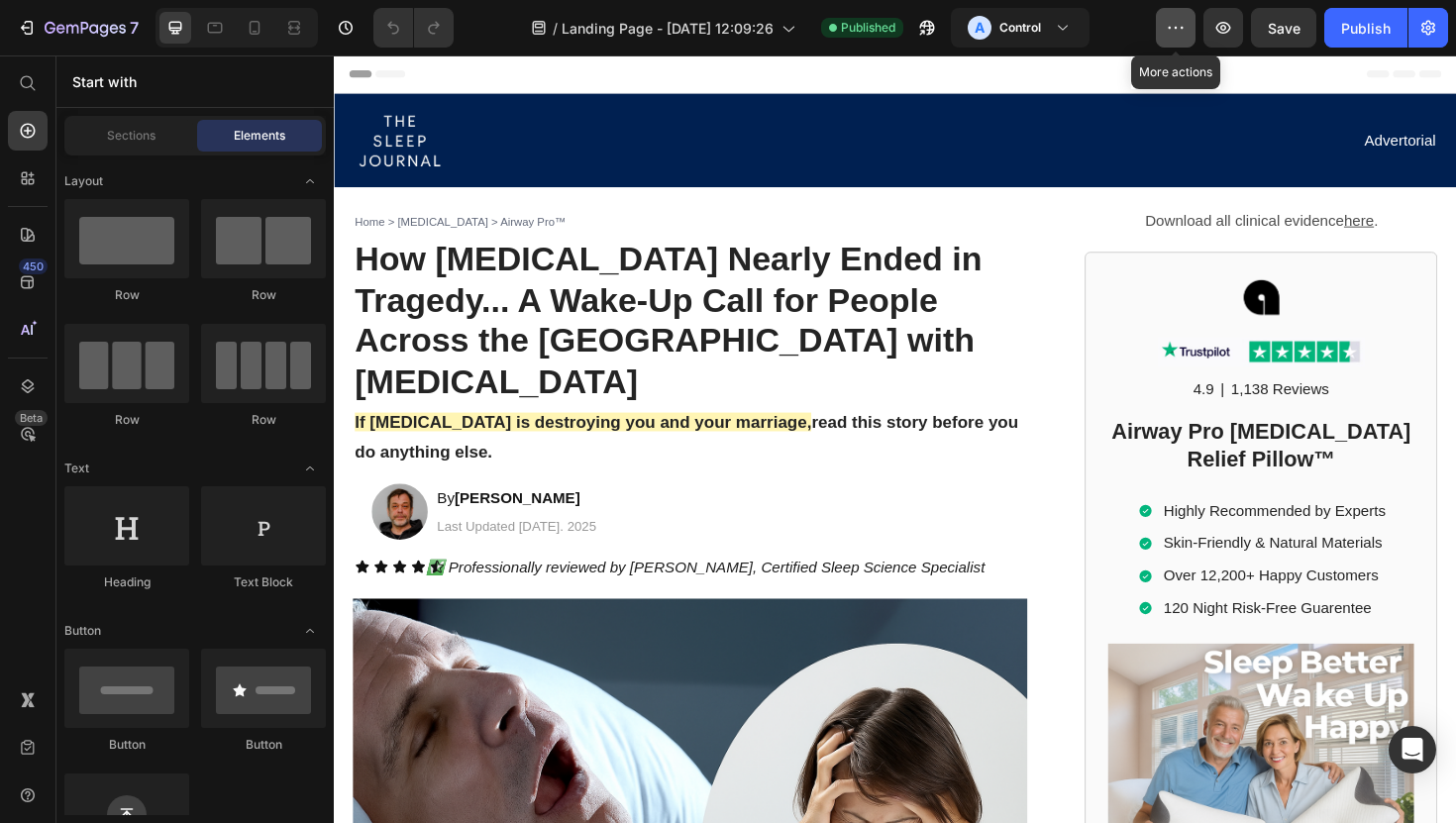 click 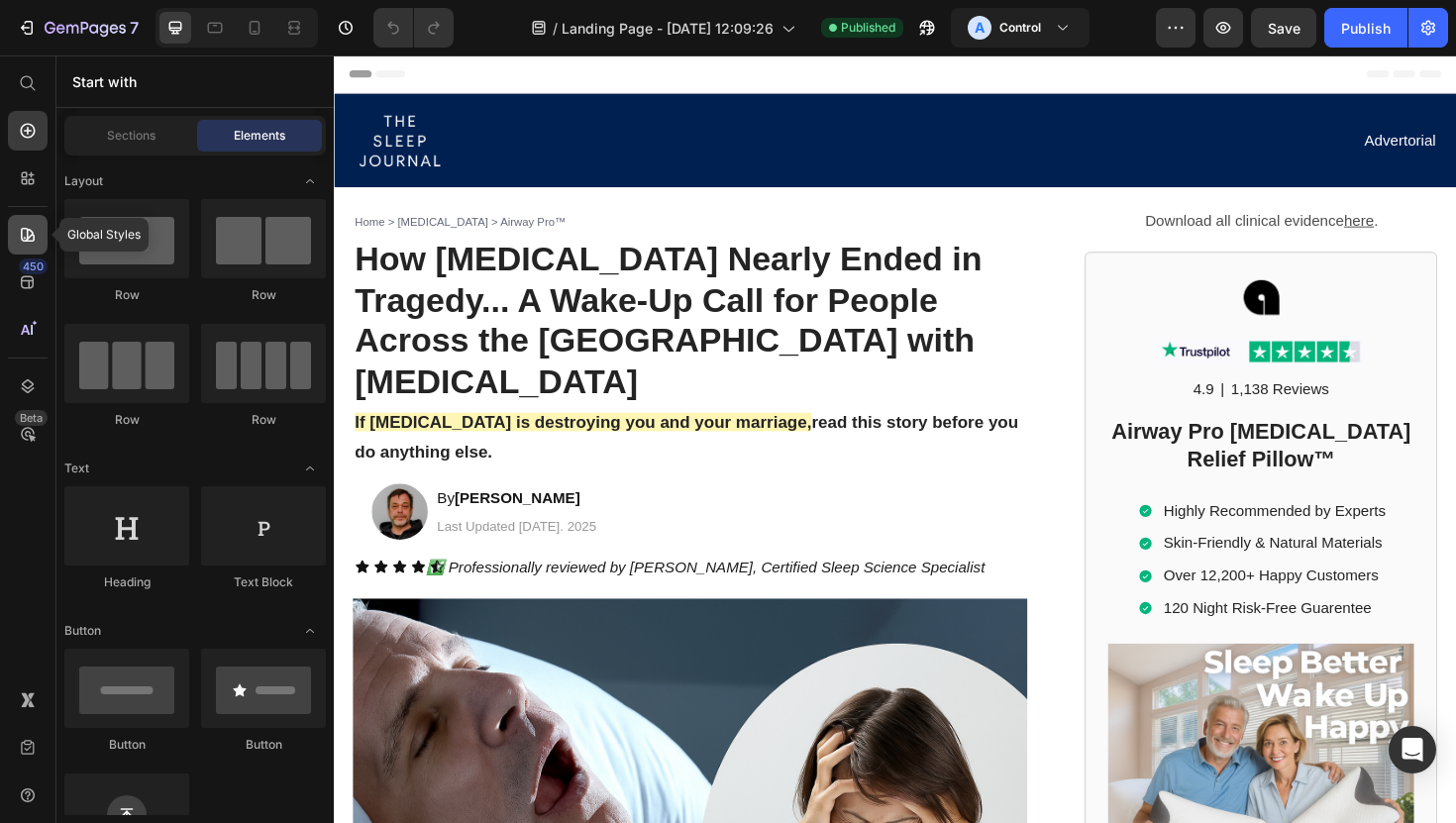 click 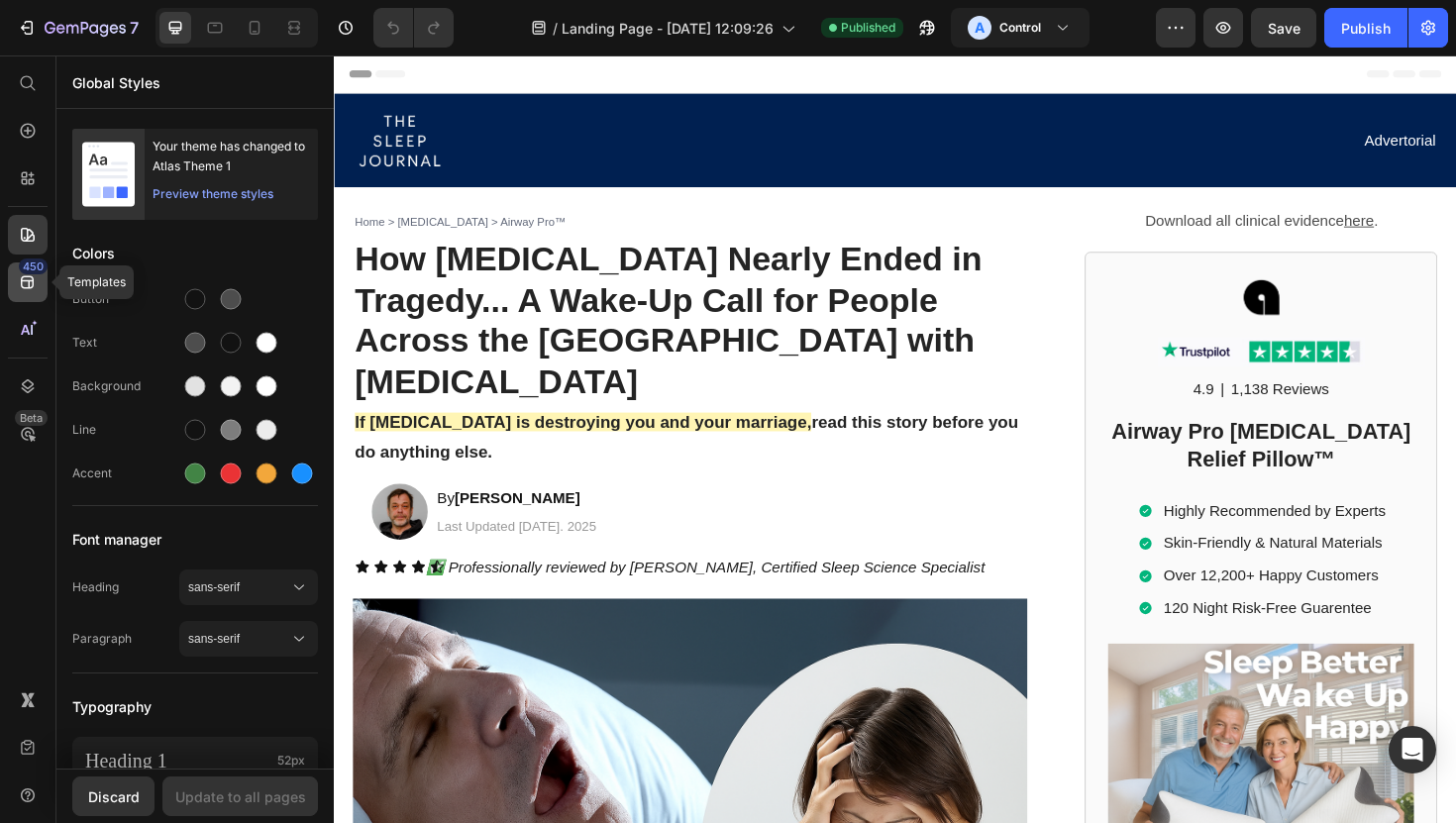 click on "450" 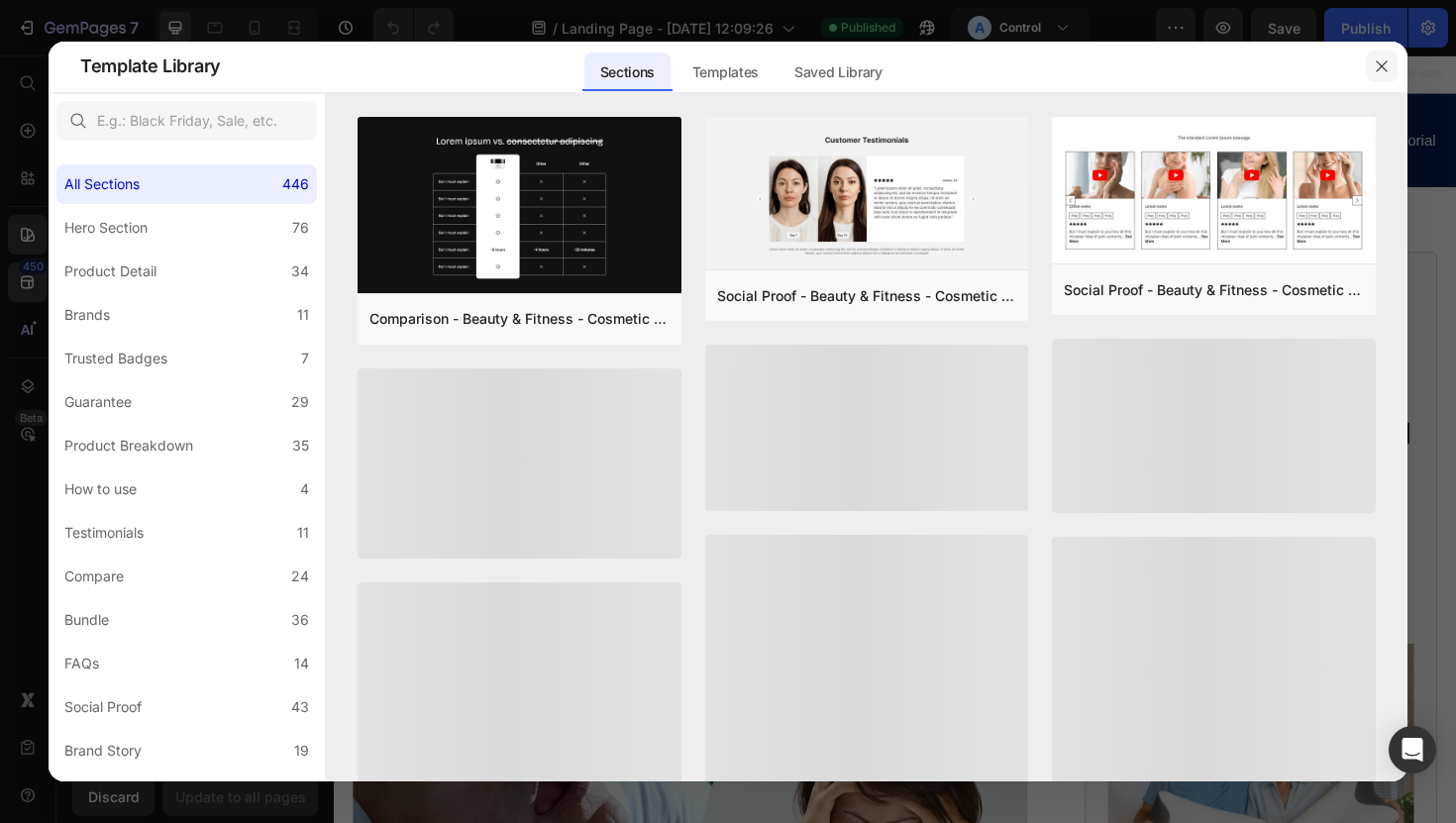 click 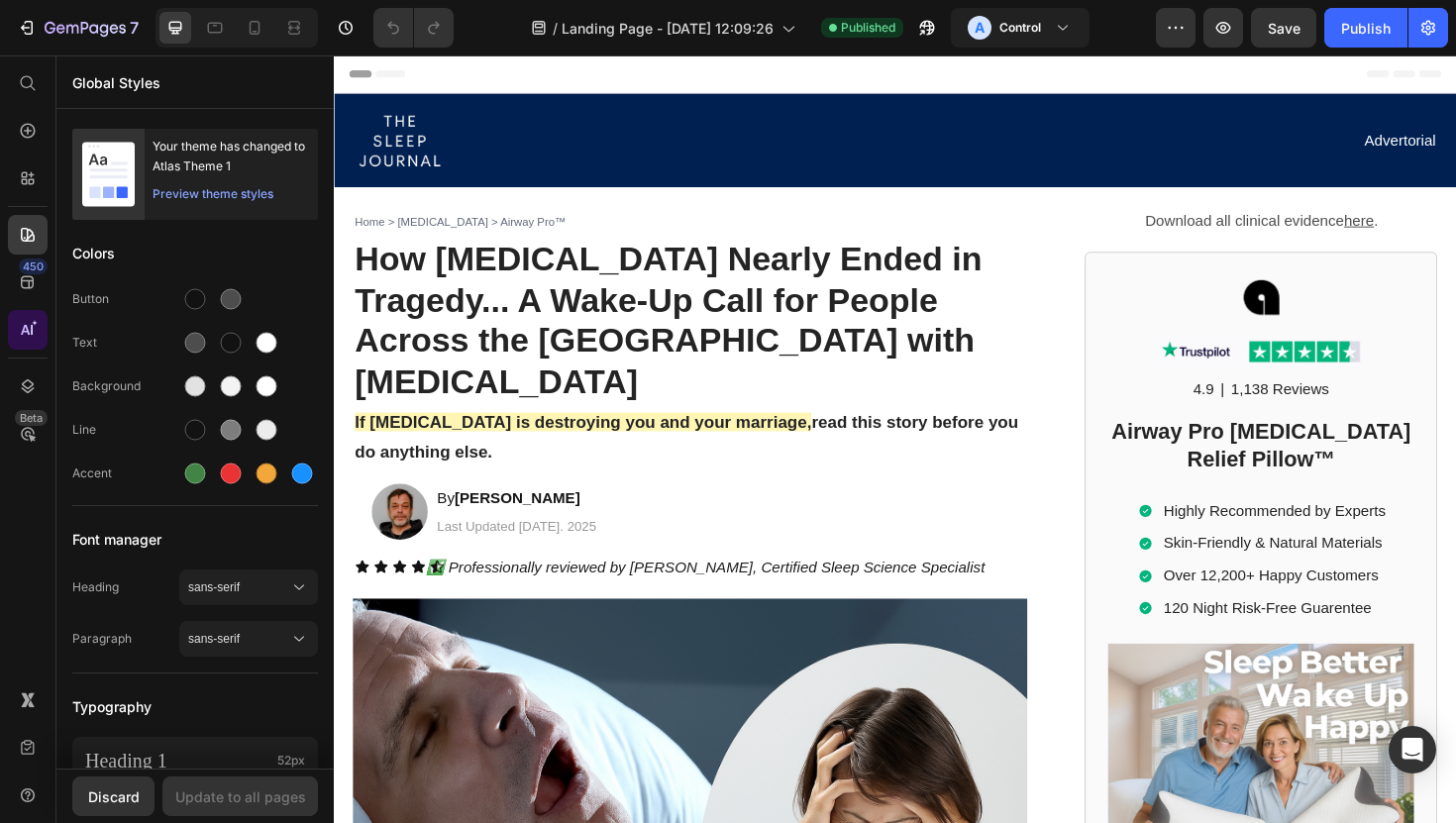 click 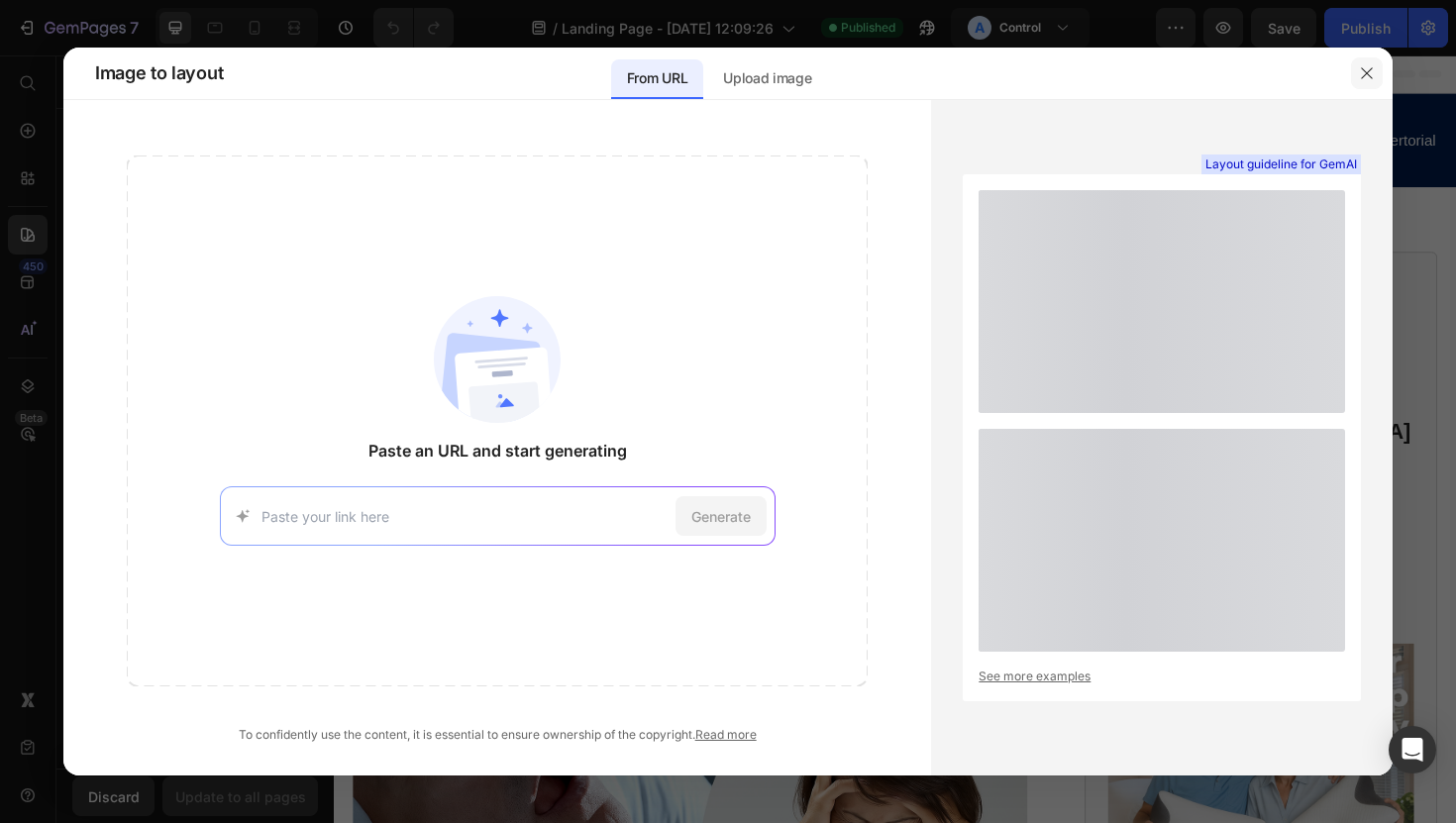 click 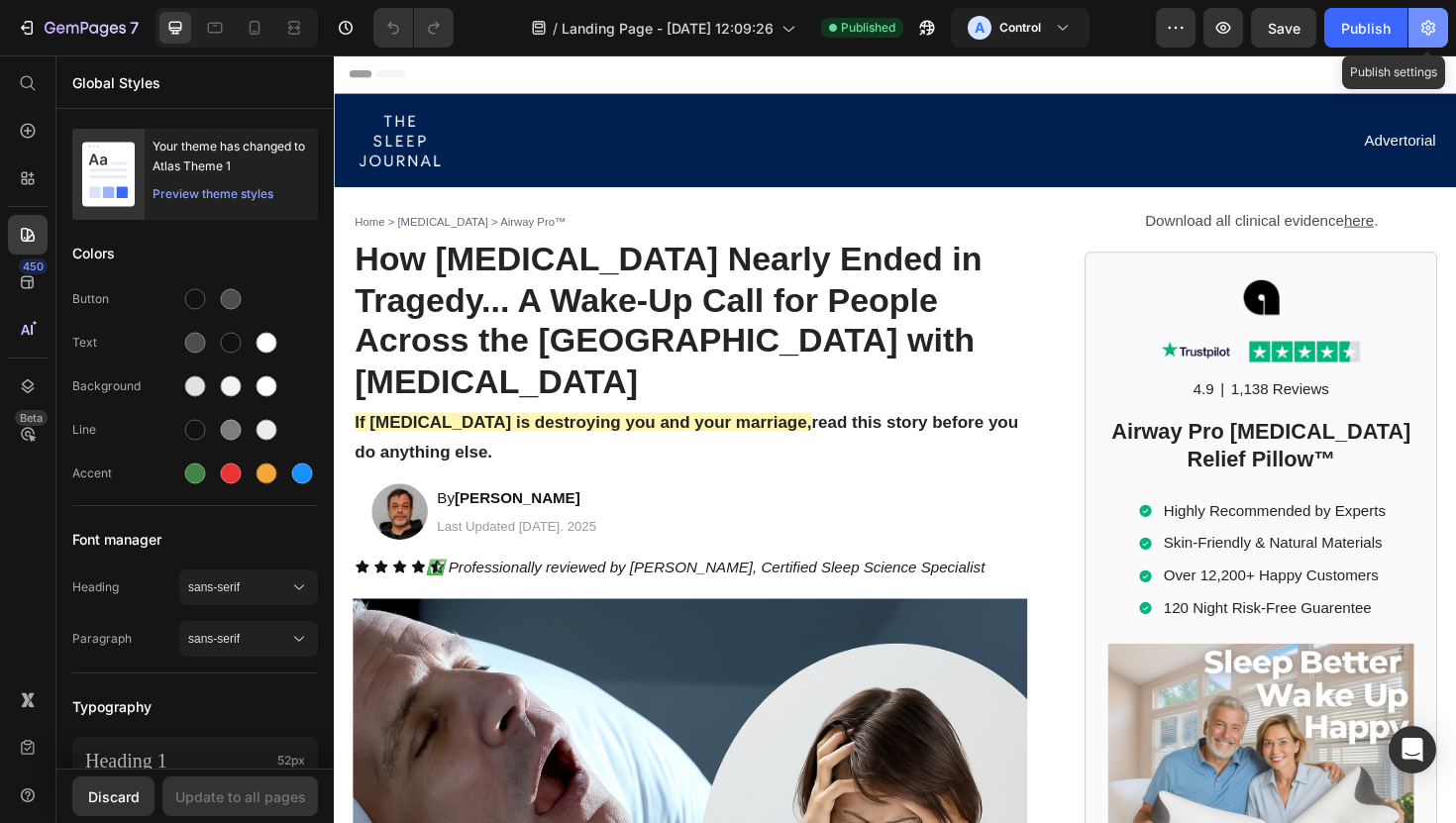 click 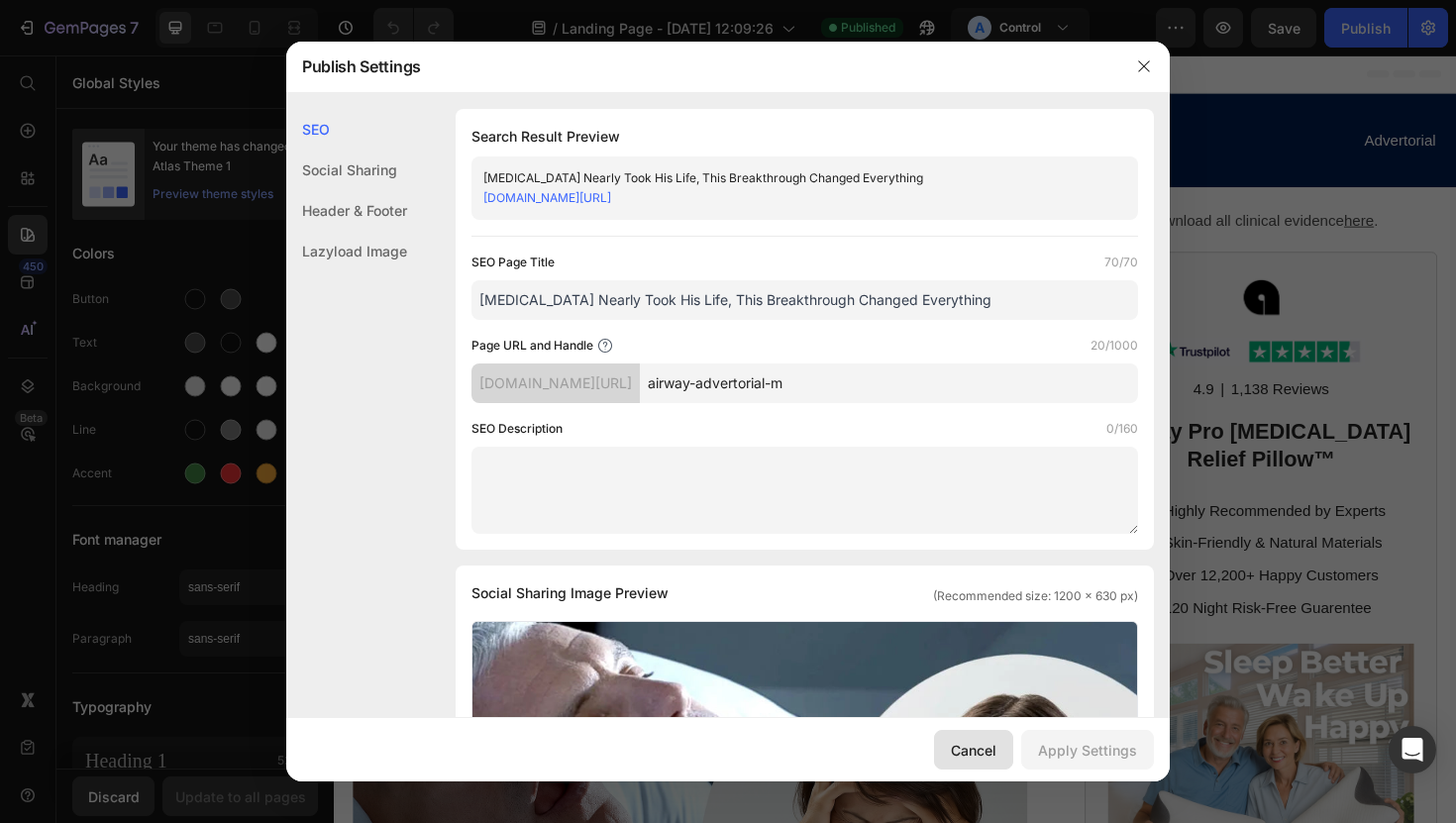 click on "Cancel" at bounding box center [974, 750] 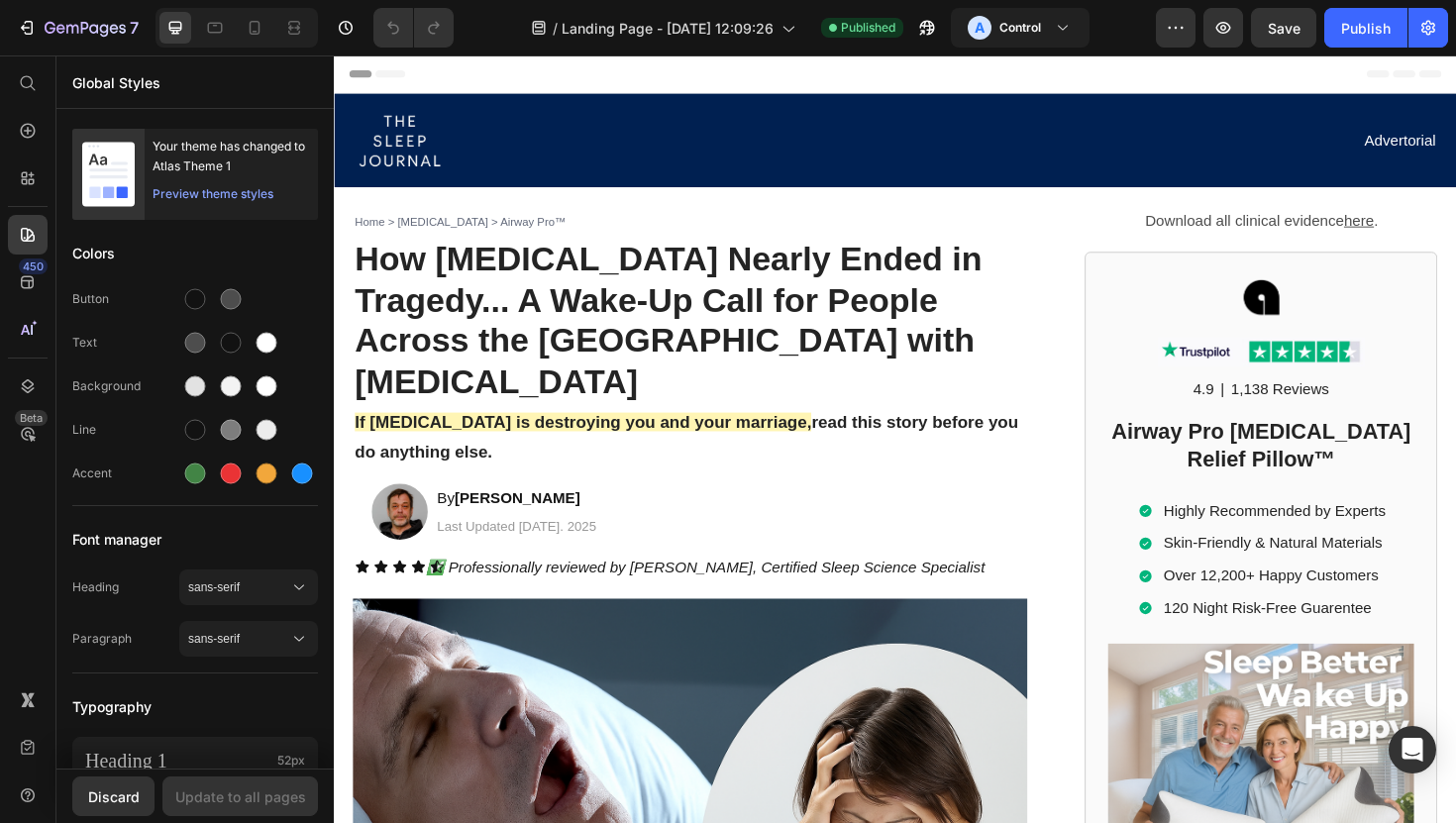 click on "Header" at bounding box center [390, 75] 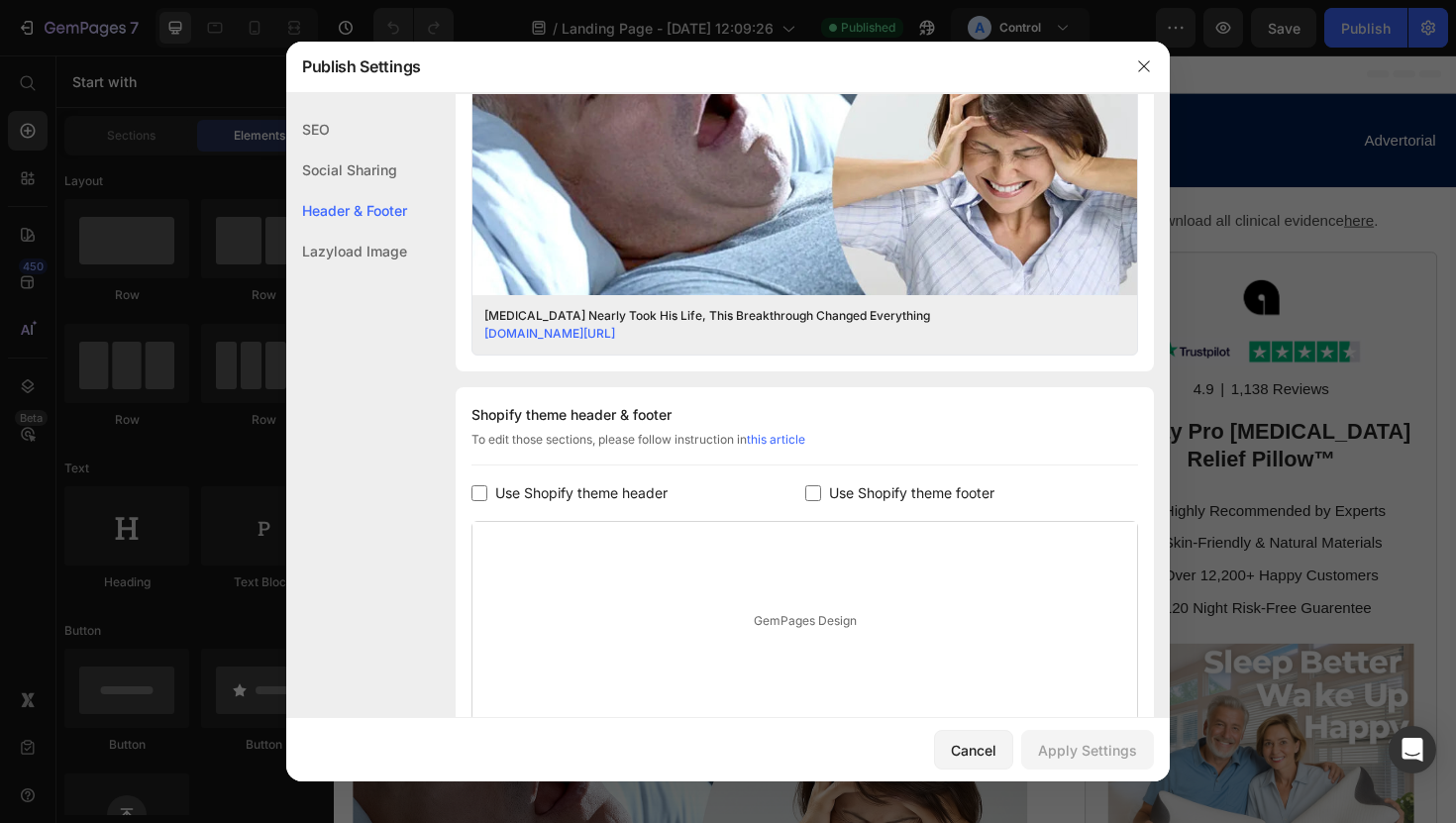 scroll, scrollTop: 819, scrollLeft: 0, axis: vertical 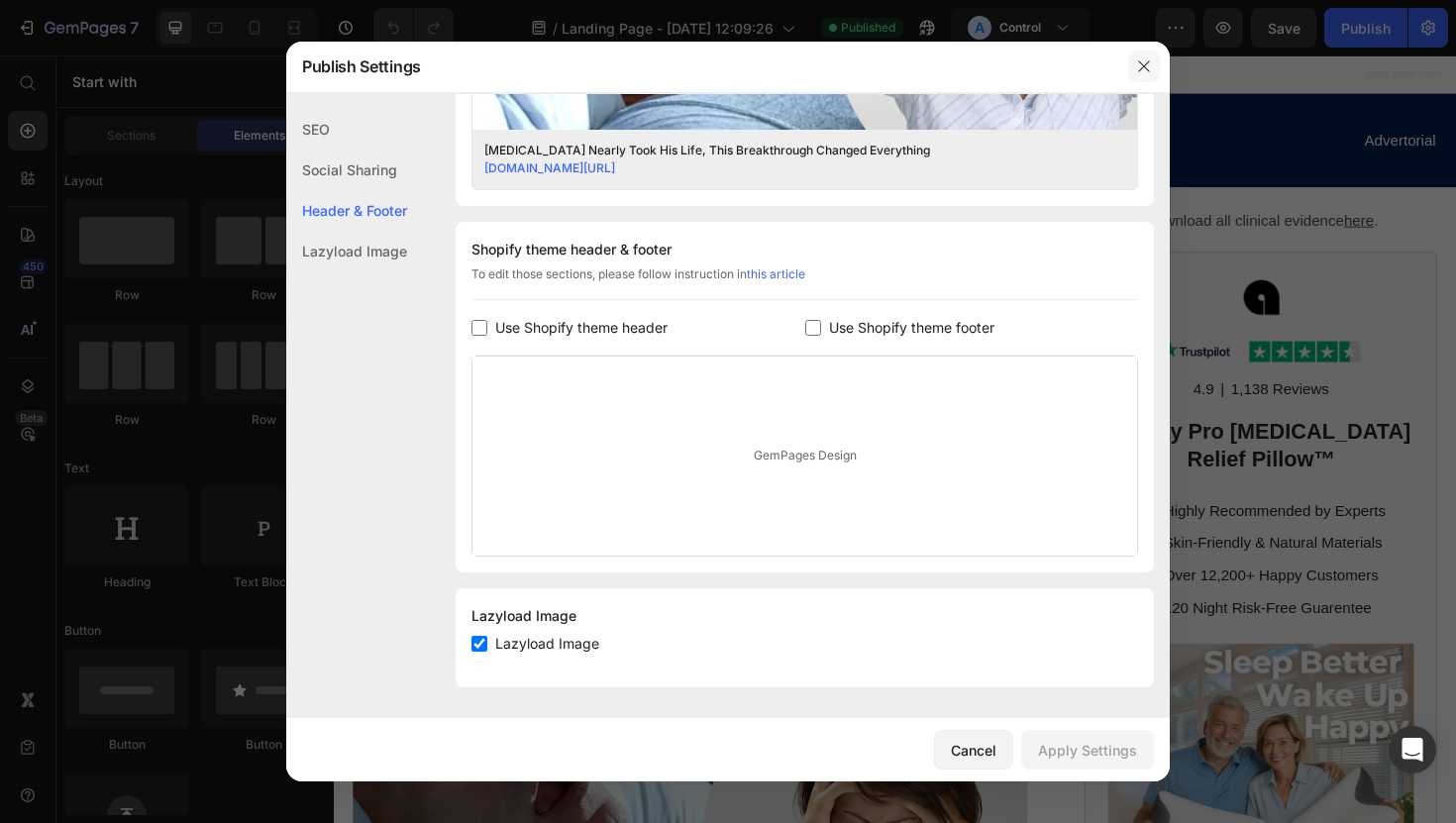 click at bounding box center [1144, 66] 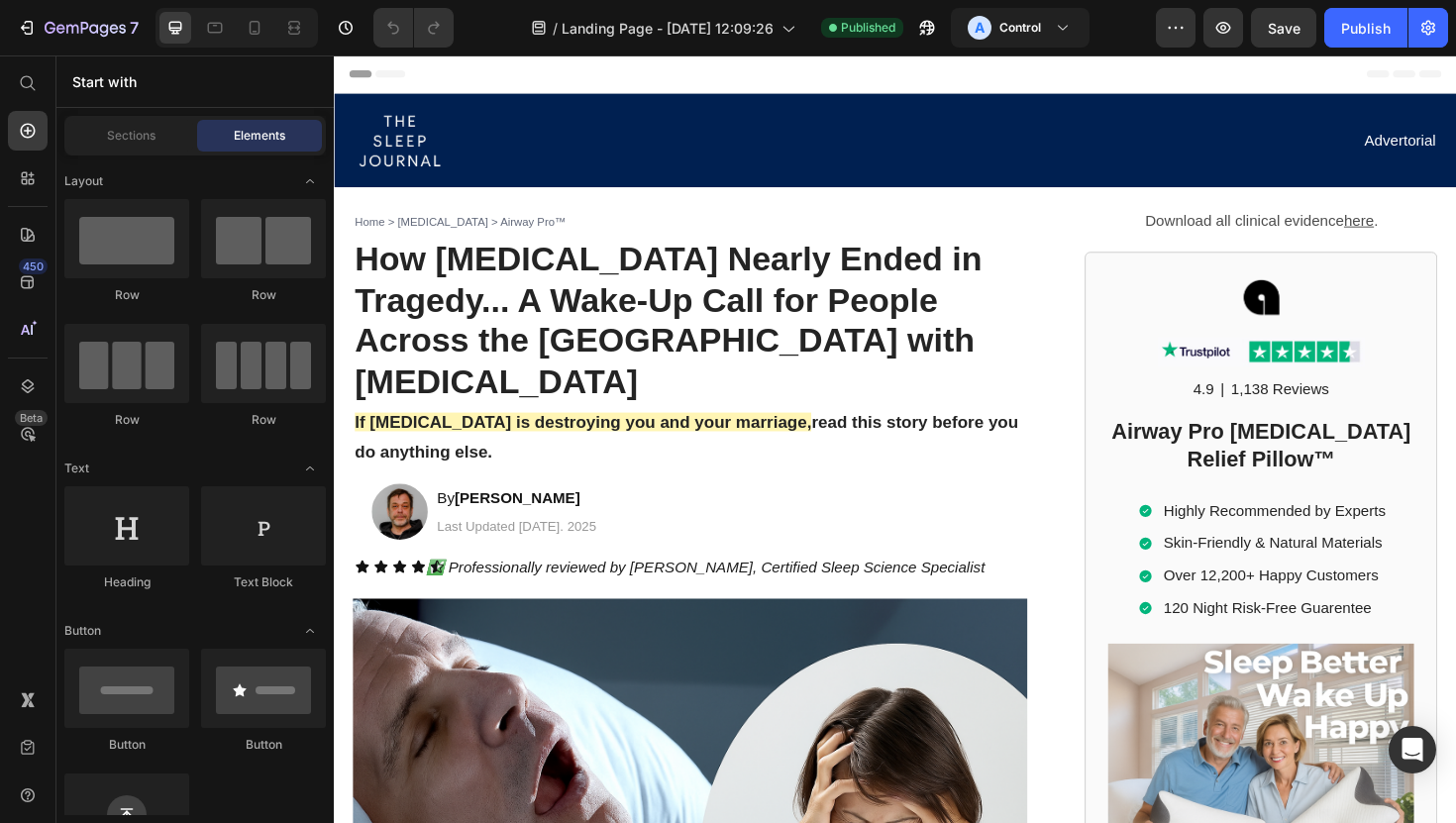 click on "Header" at bounding box center (928, 75) 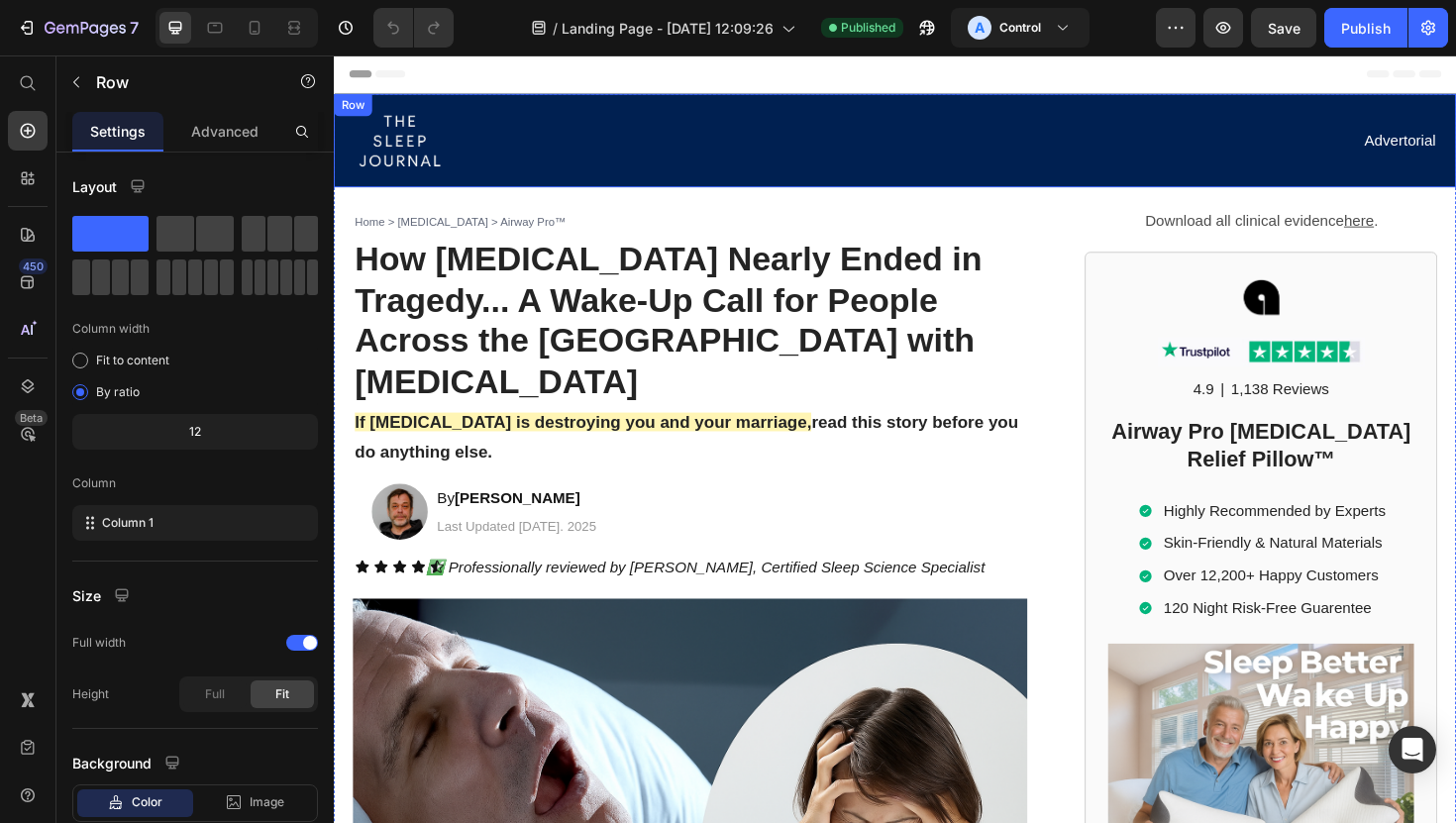 click on "Image Advertorial Text Block Row Row" at bounding box center (928, 146) 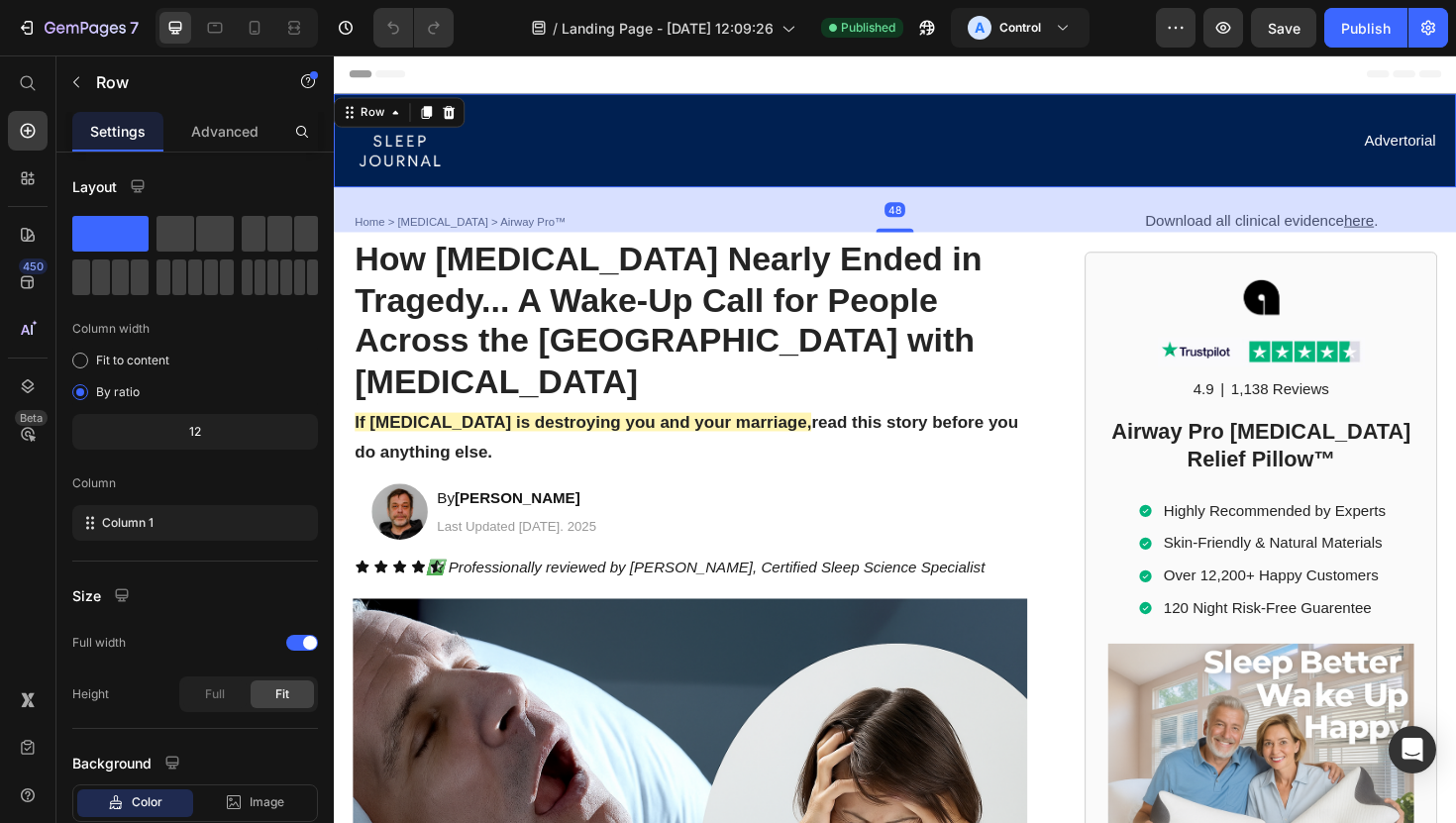 click on "48" at bounding box center [928, 219] 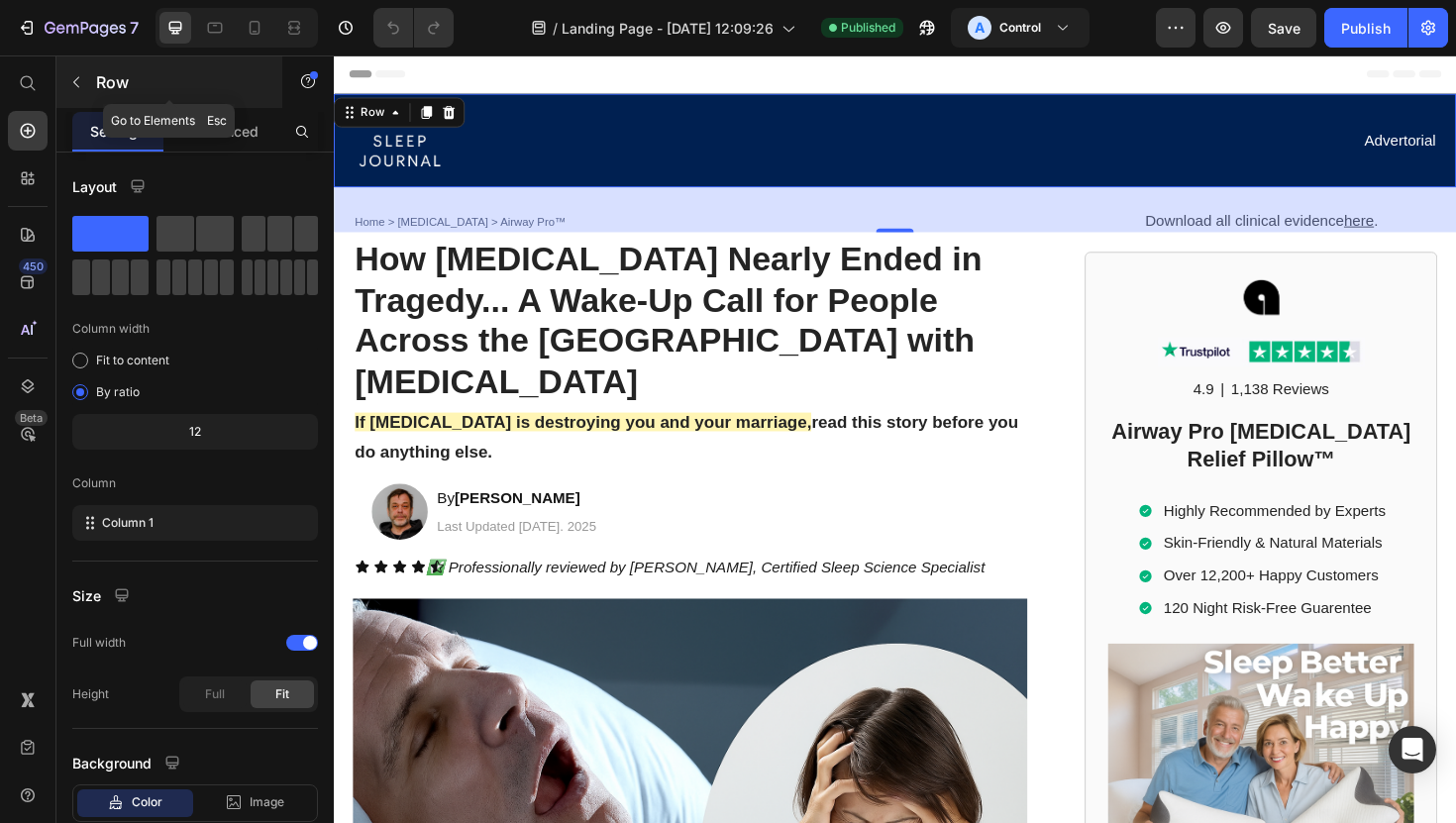 click at bounding box center (76, 82) 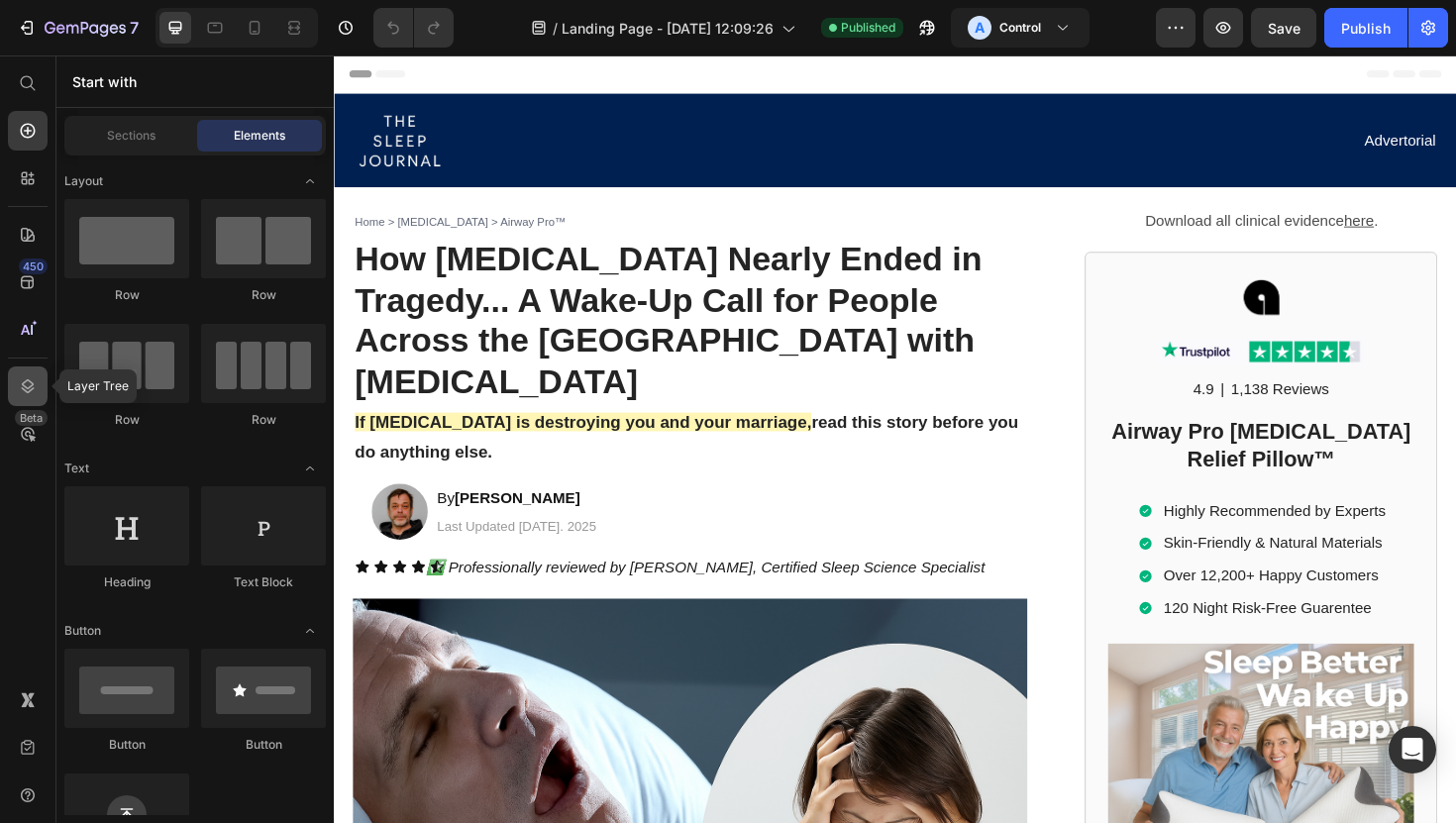 click 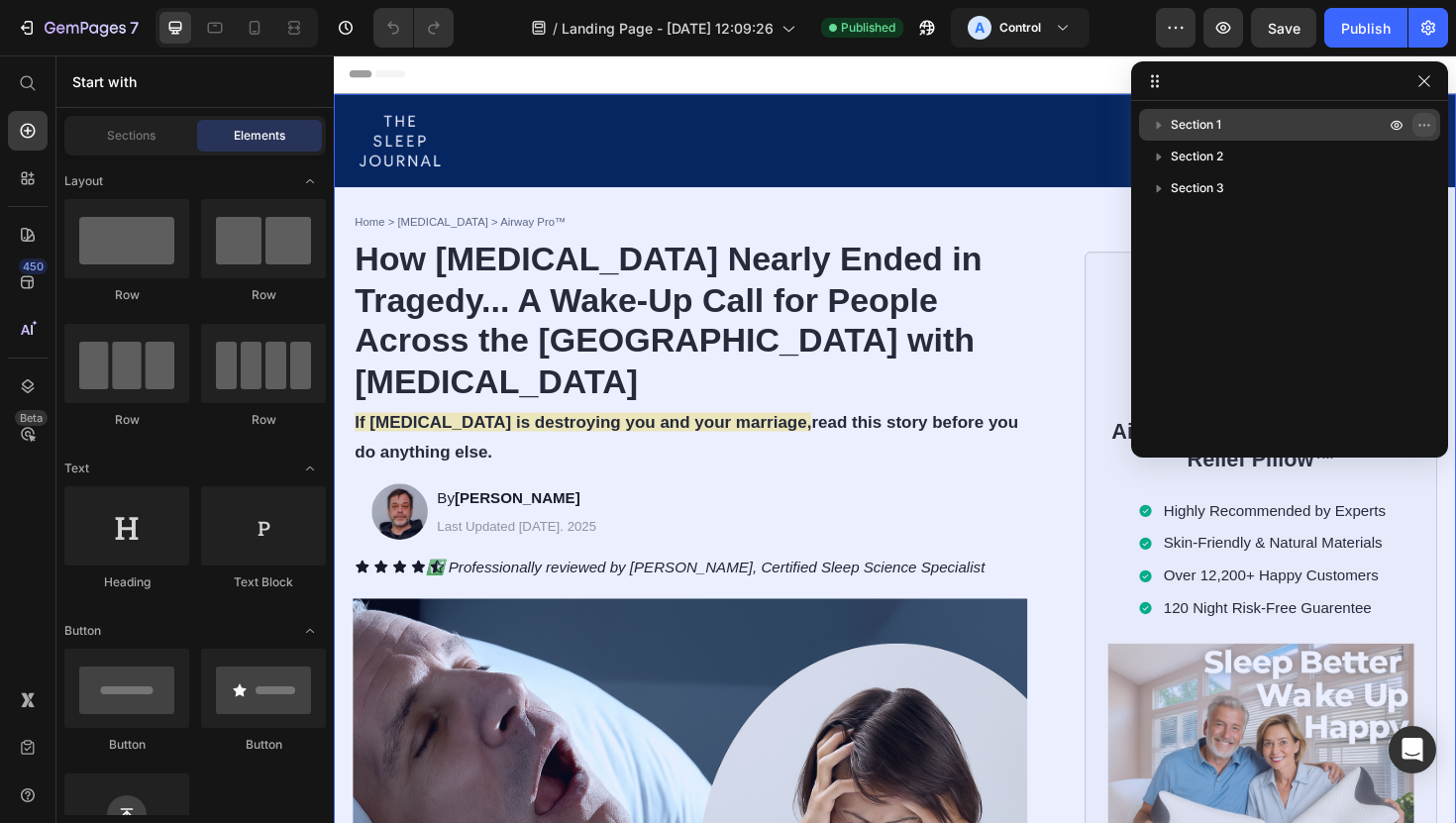 click 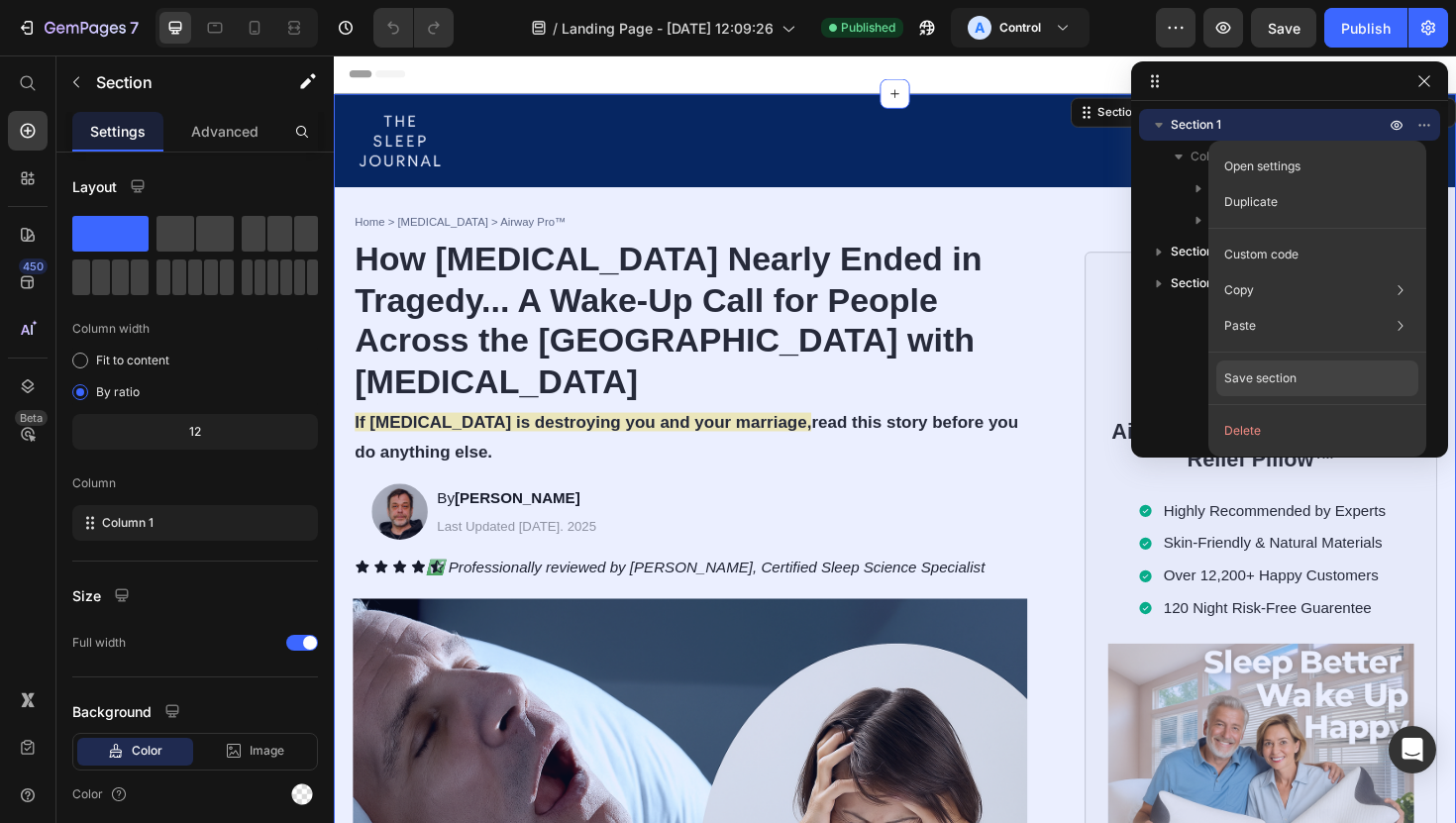 click on "Save section" at bounding box center (1260, 378) 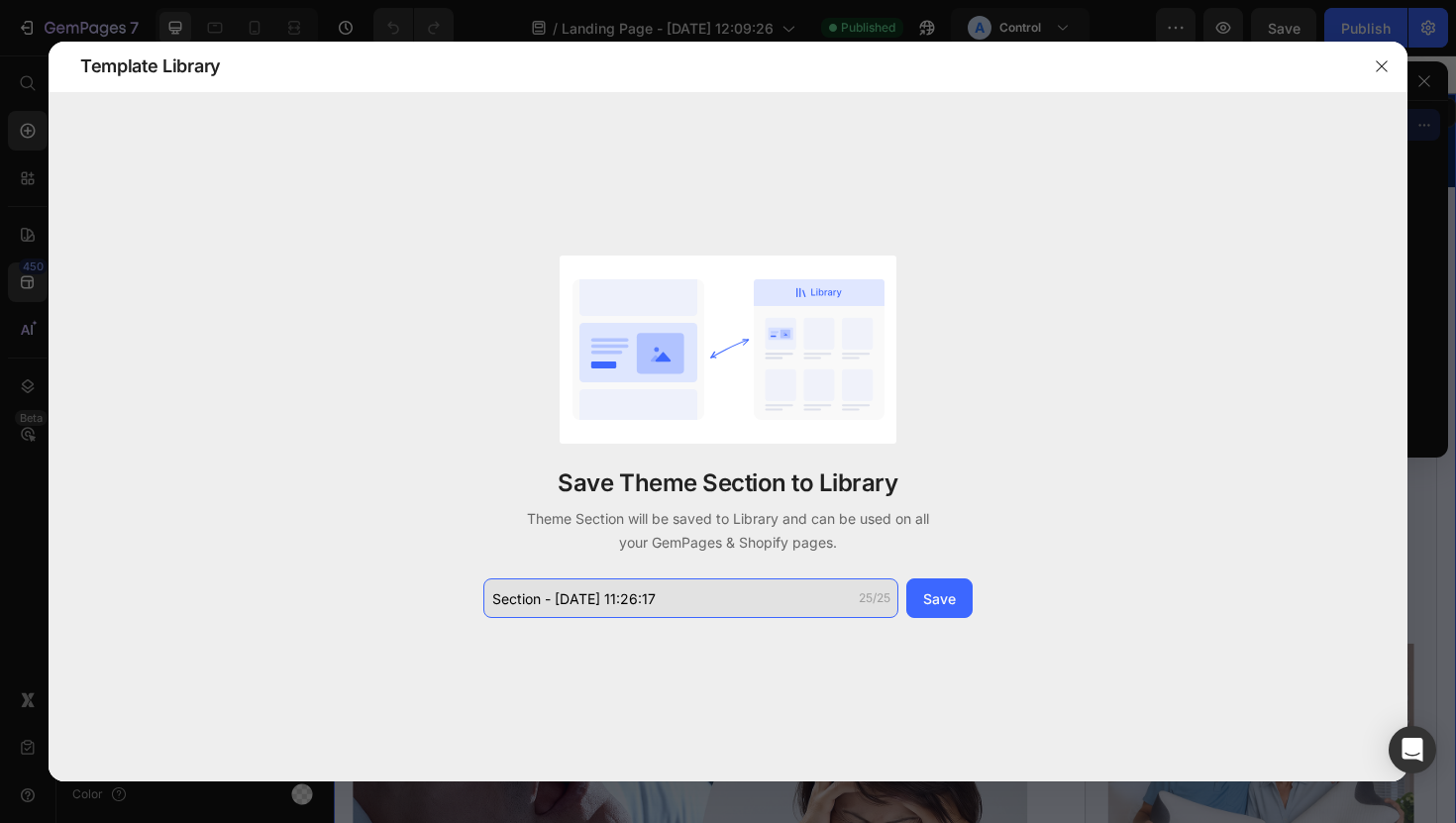 click on "Section - [DATE] 11:26:17" 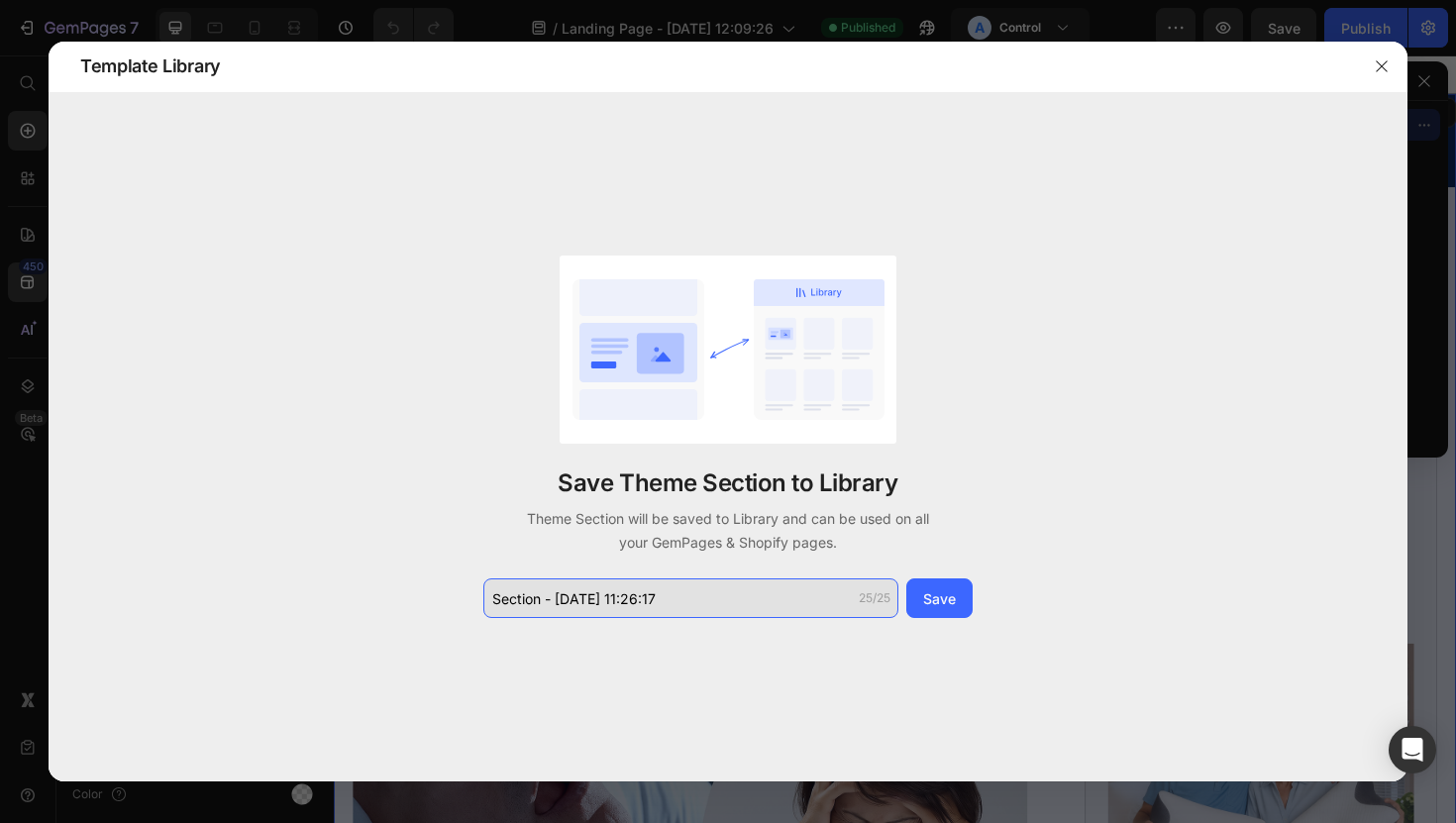 drag, startPoint x: 737, startPoint y: 592, endPoint x: 543, endPoint y: 604, distance: 194.371 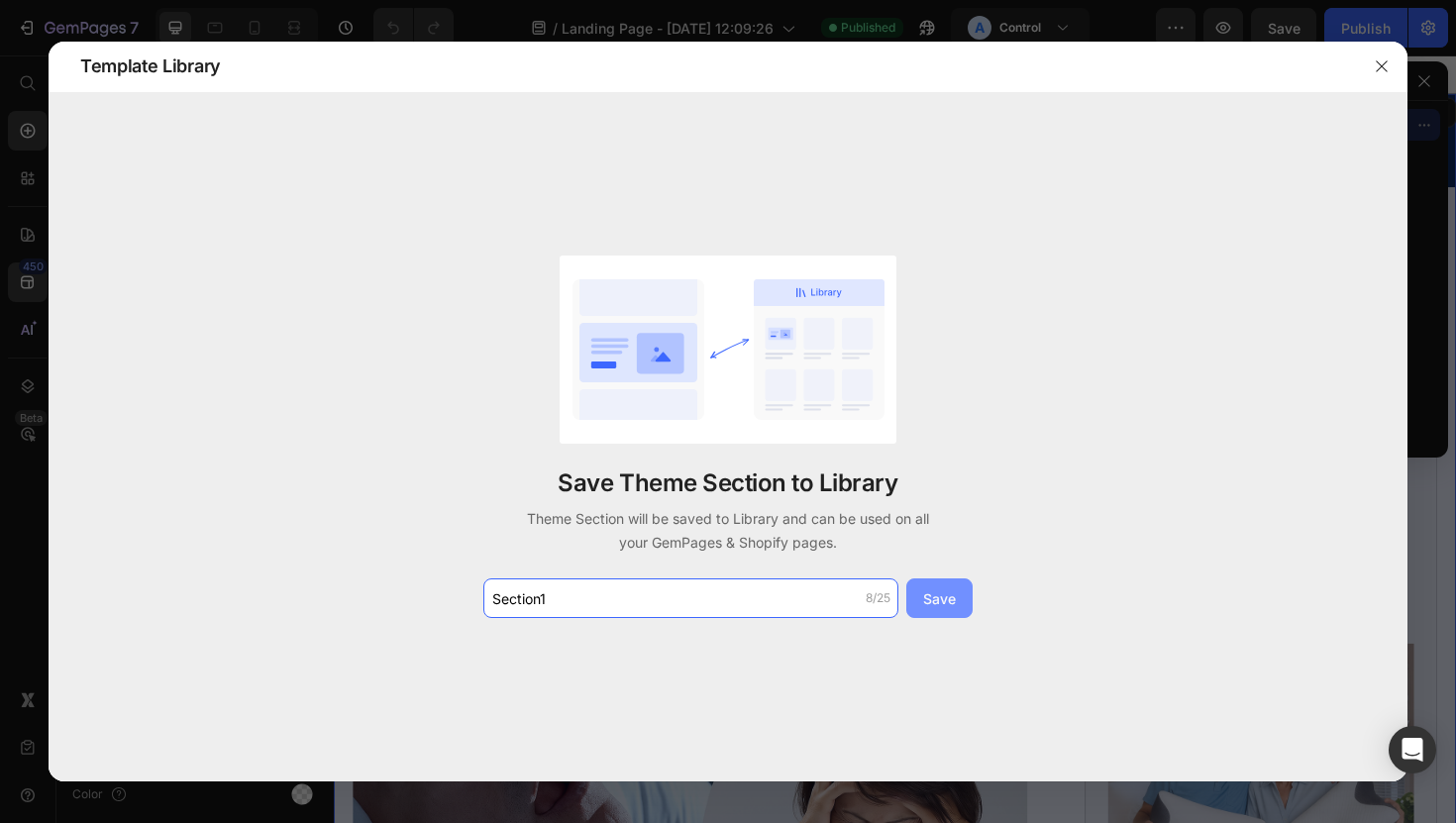 type on "Section1" 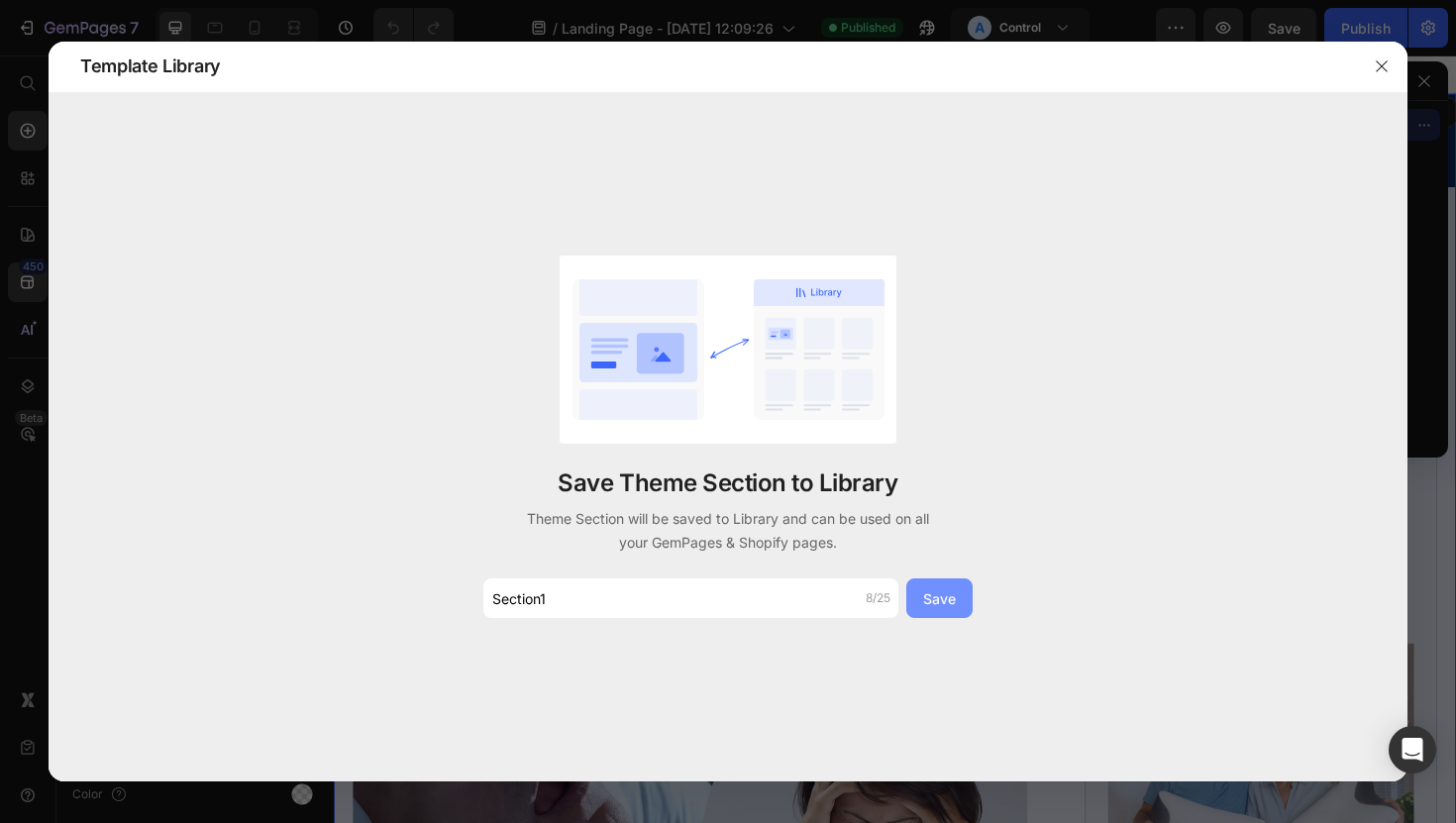 click on "Save" at bounding box center (939, 598) 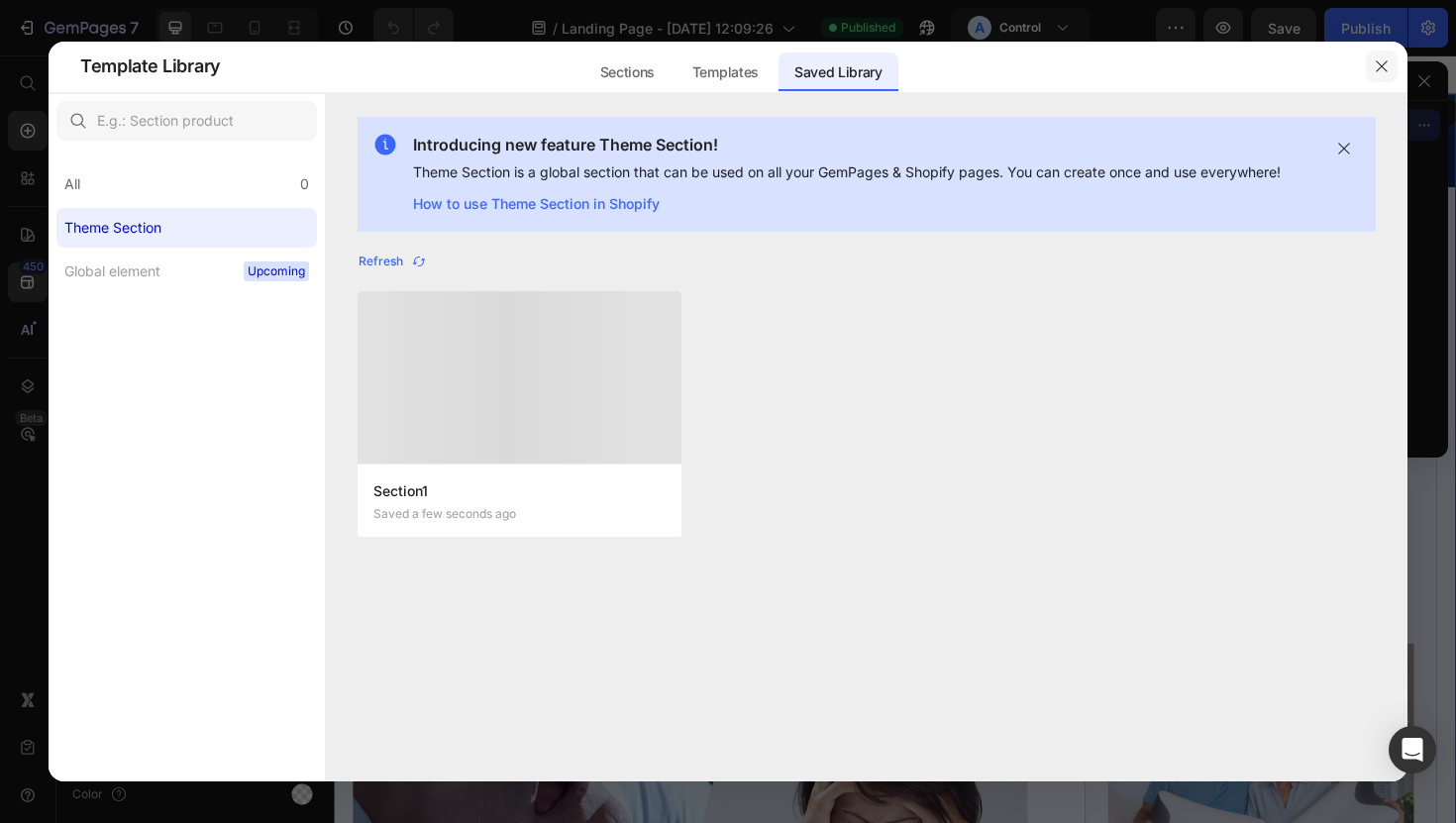 click at bounding box center [1382, 66] 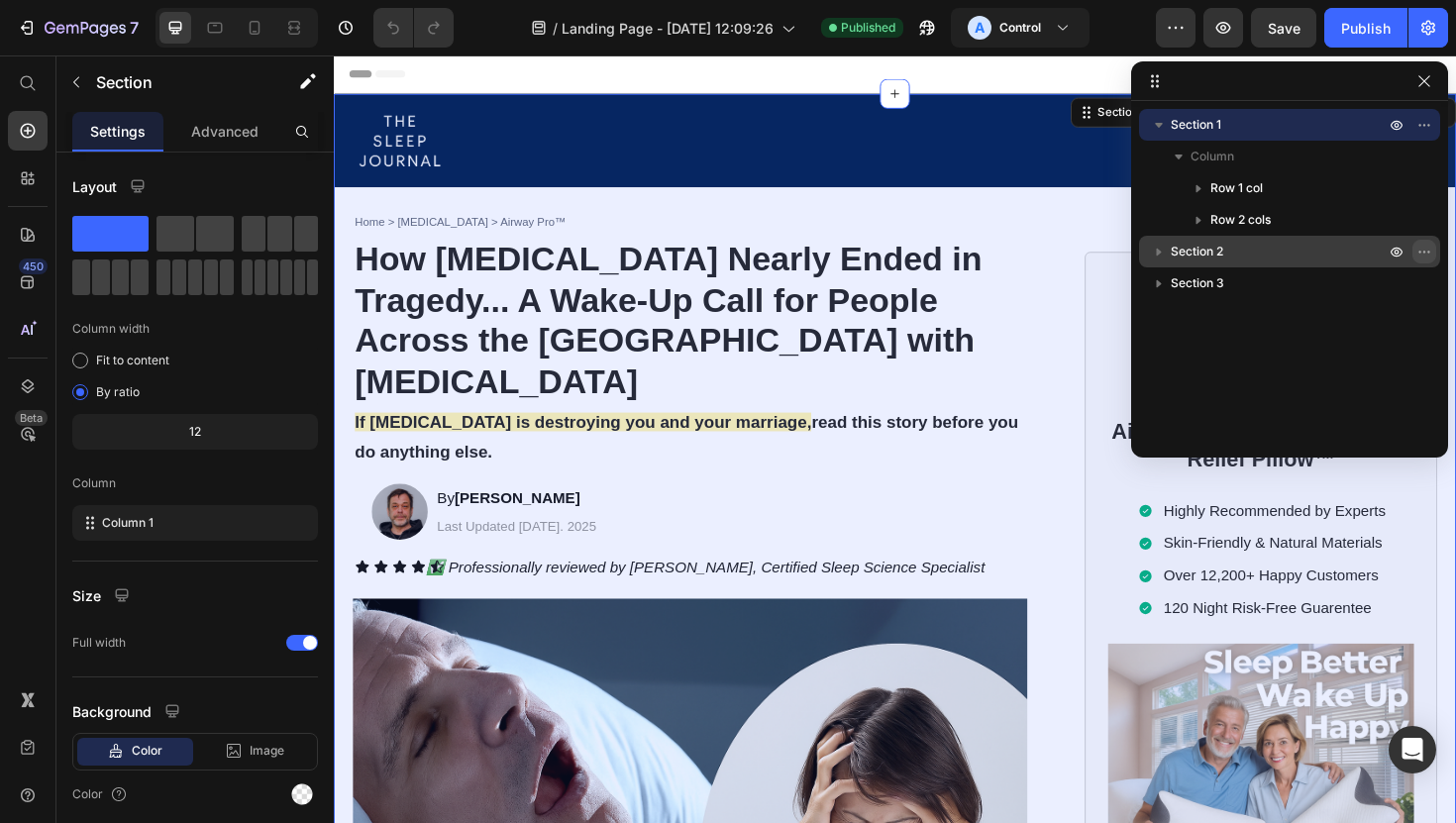 click 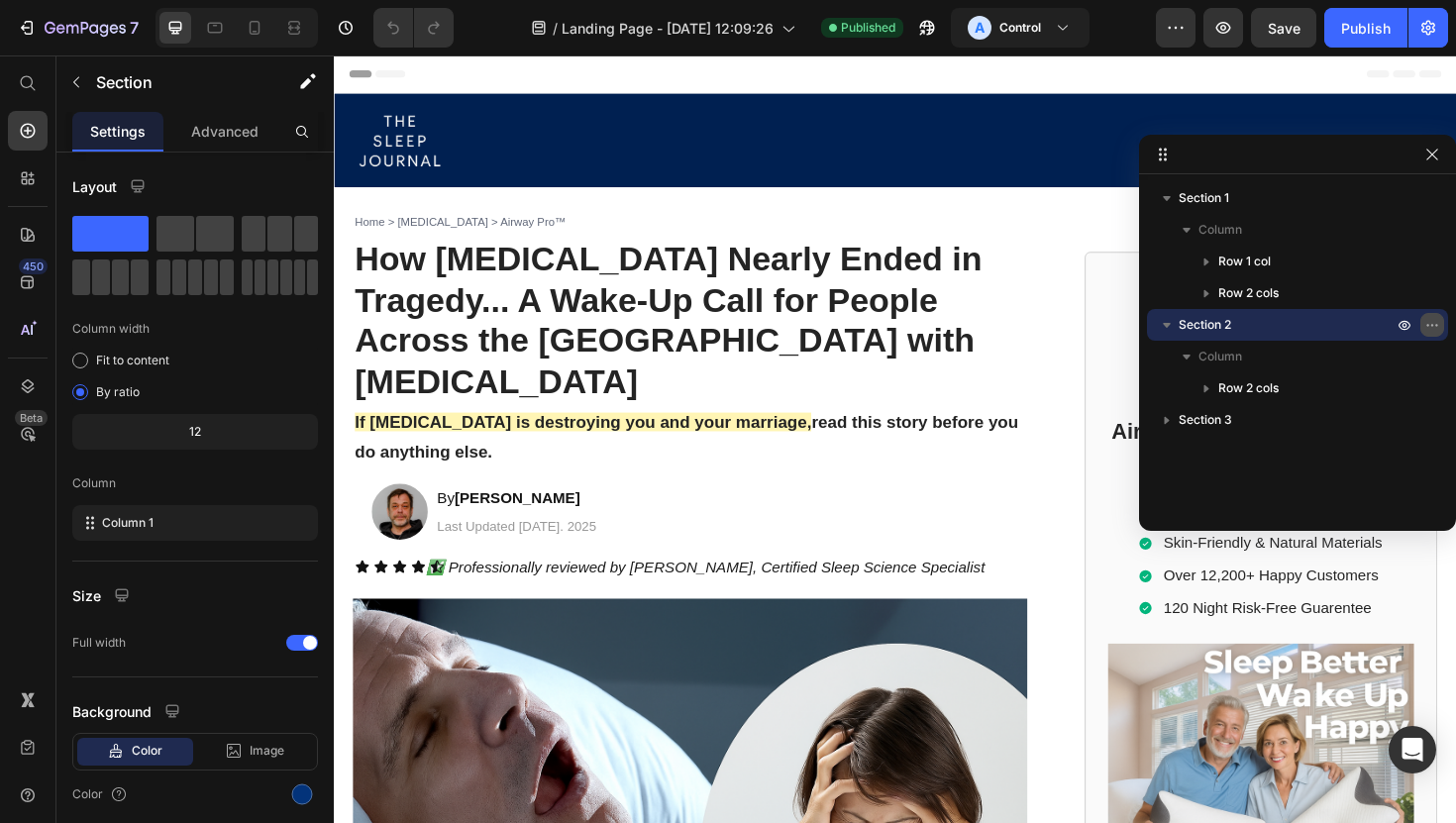 click 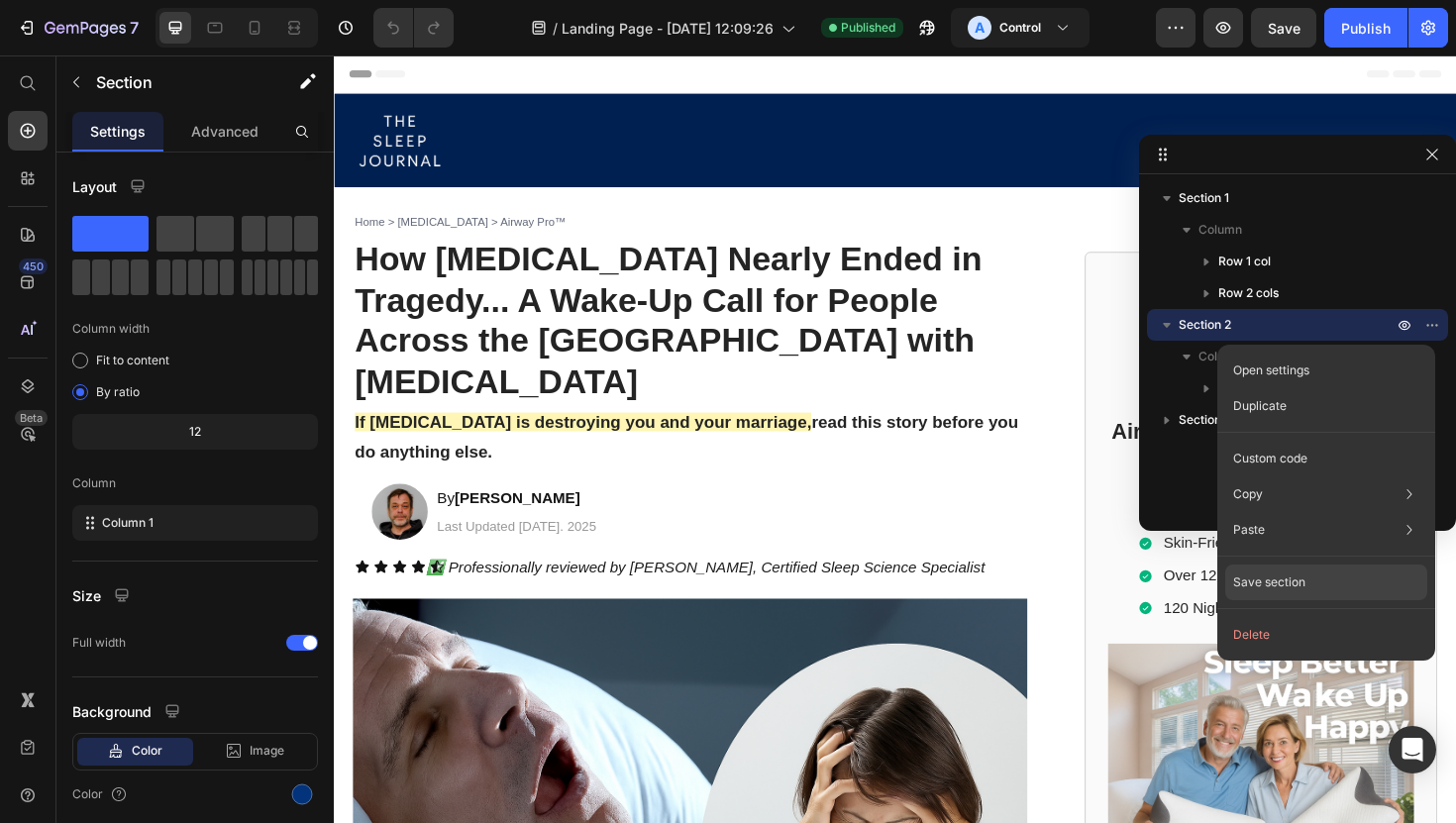 click on "Save section" at bounding box center (1269, 582) 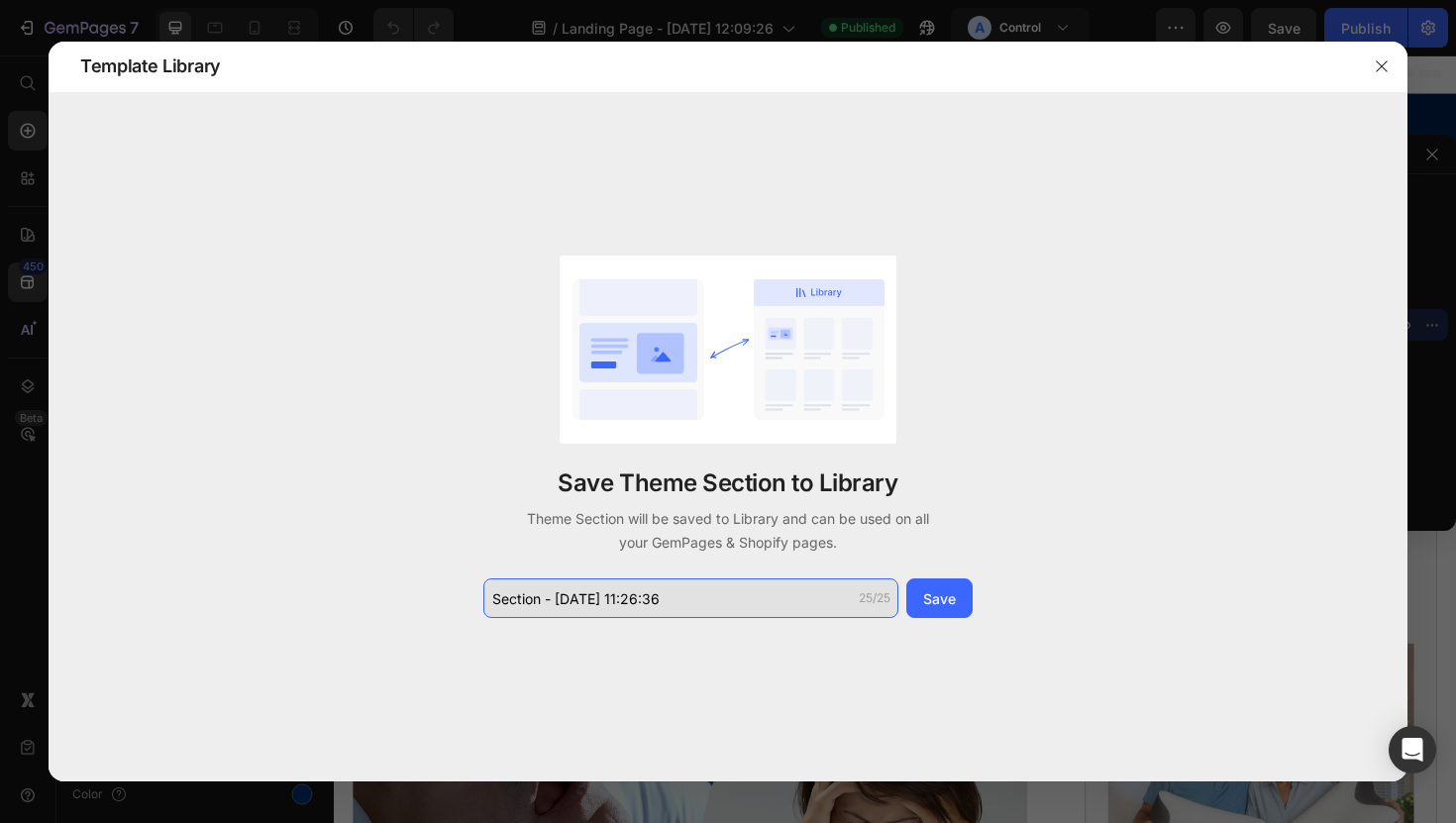 click on "Section - [DATE] 11:26:36" 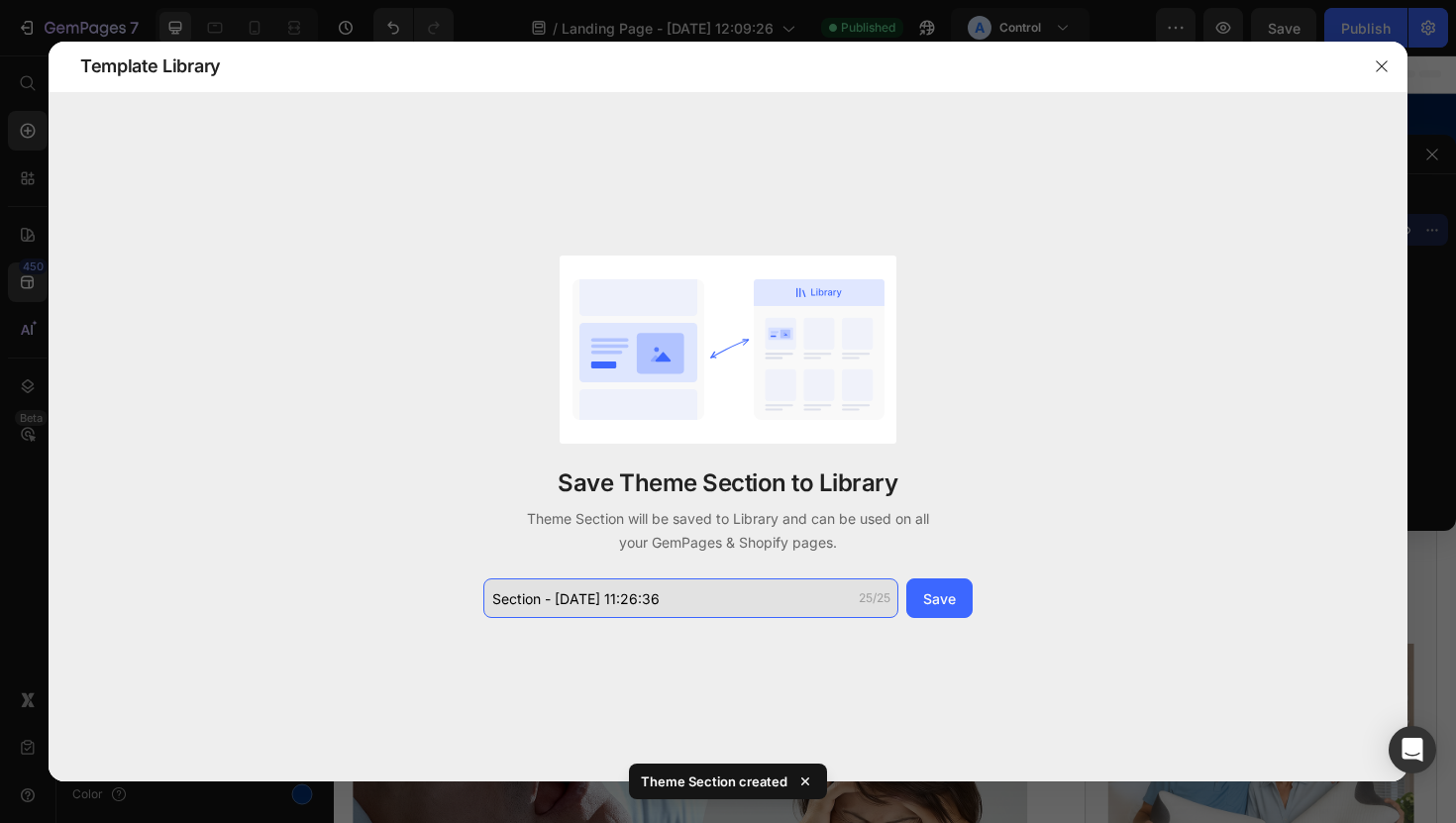 drag, startPoint x: 541, startPoint y: 603, endPoint x: 652, endPoint y: 603, distance: 111 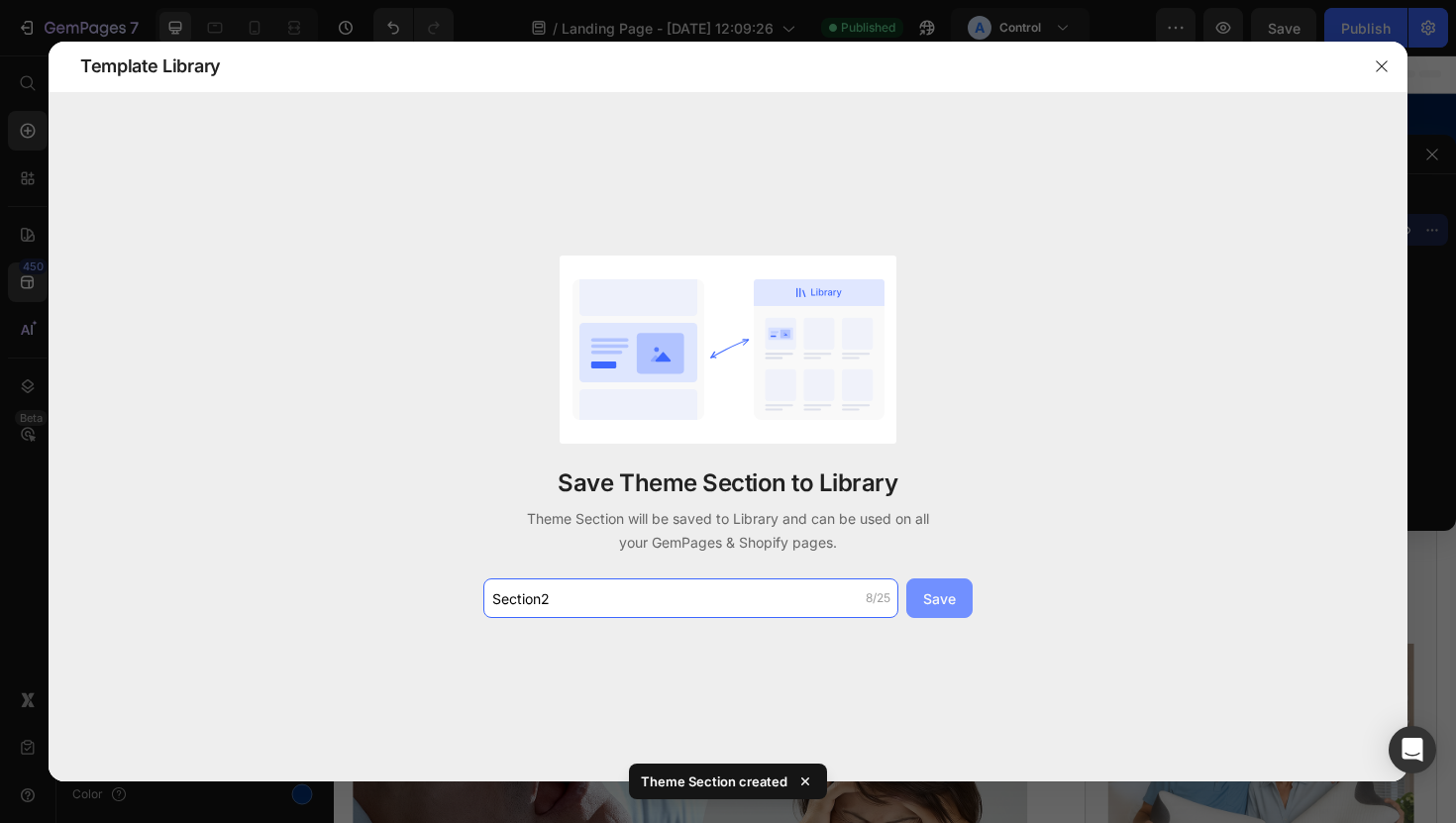 type on "Section2" 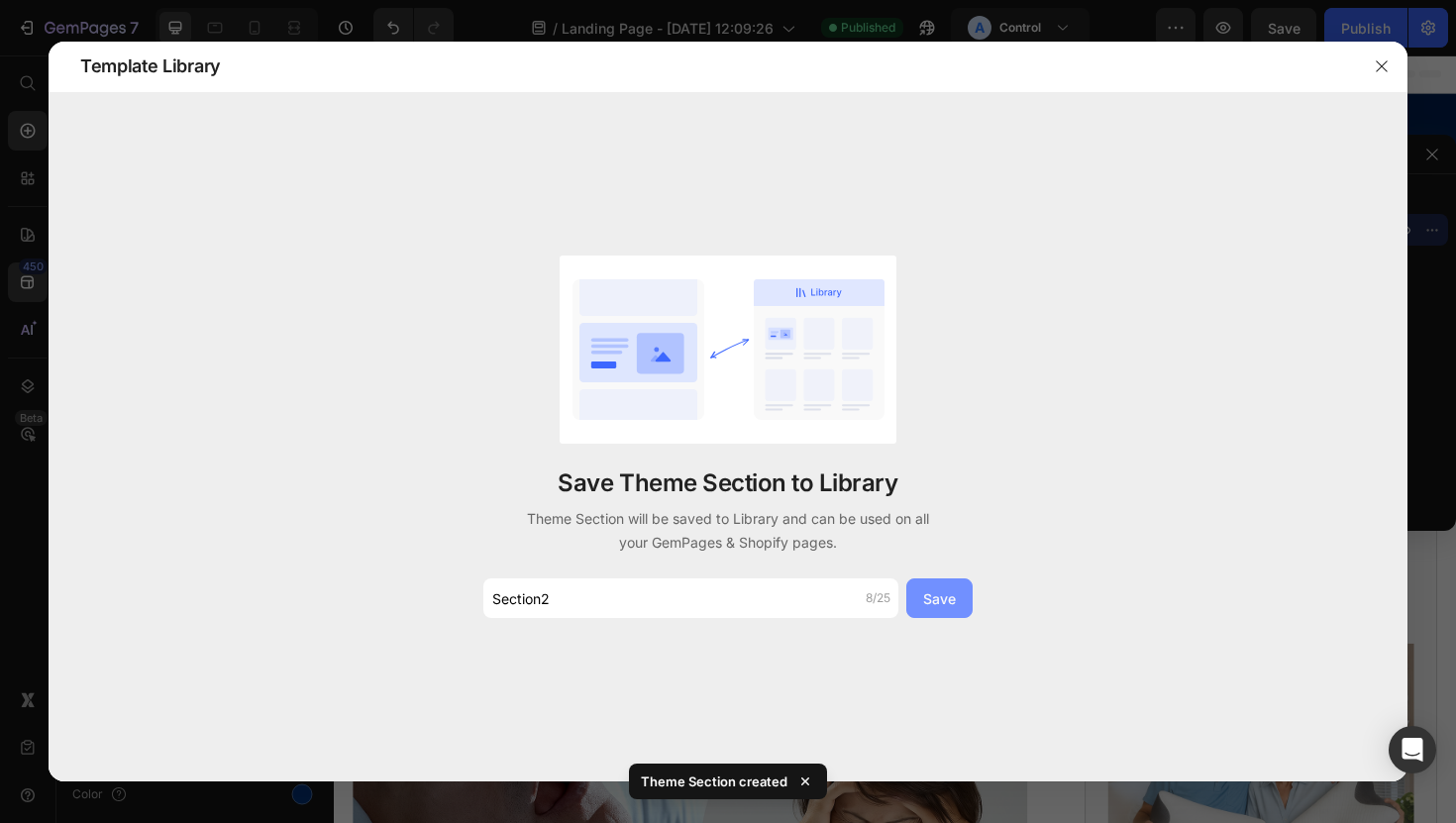 click on "Save" at bounding box center [939, 598] 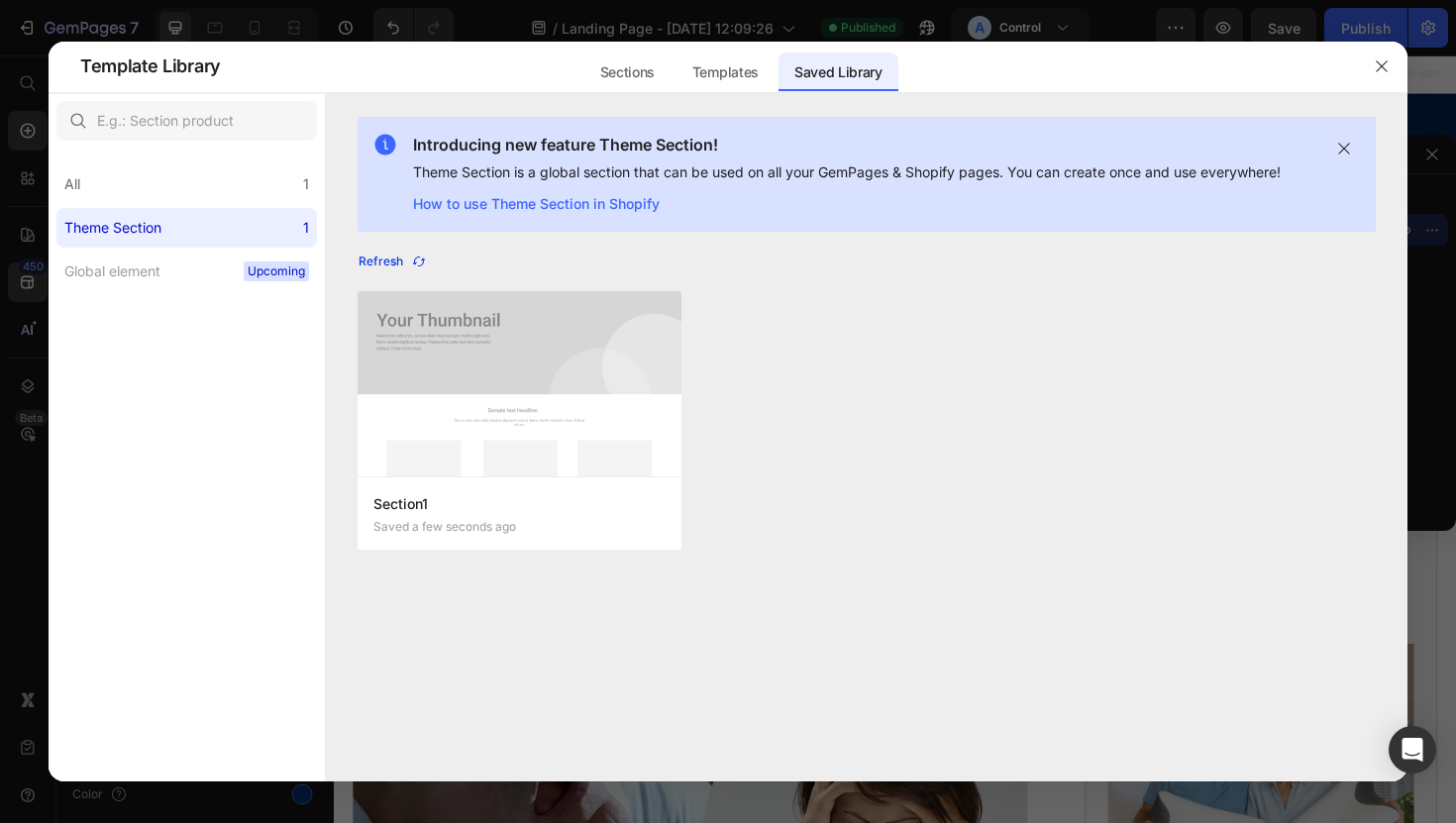 click on "Refresh" at bounding box center [392, 261] 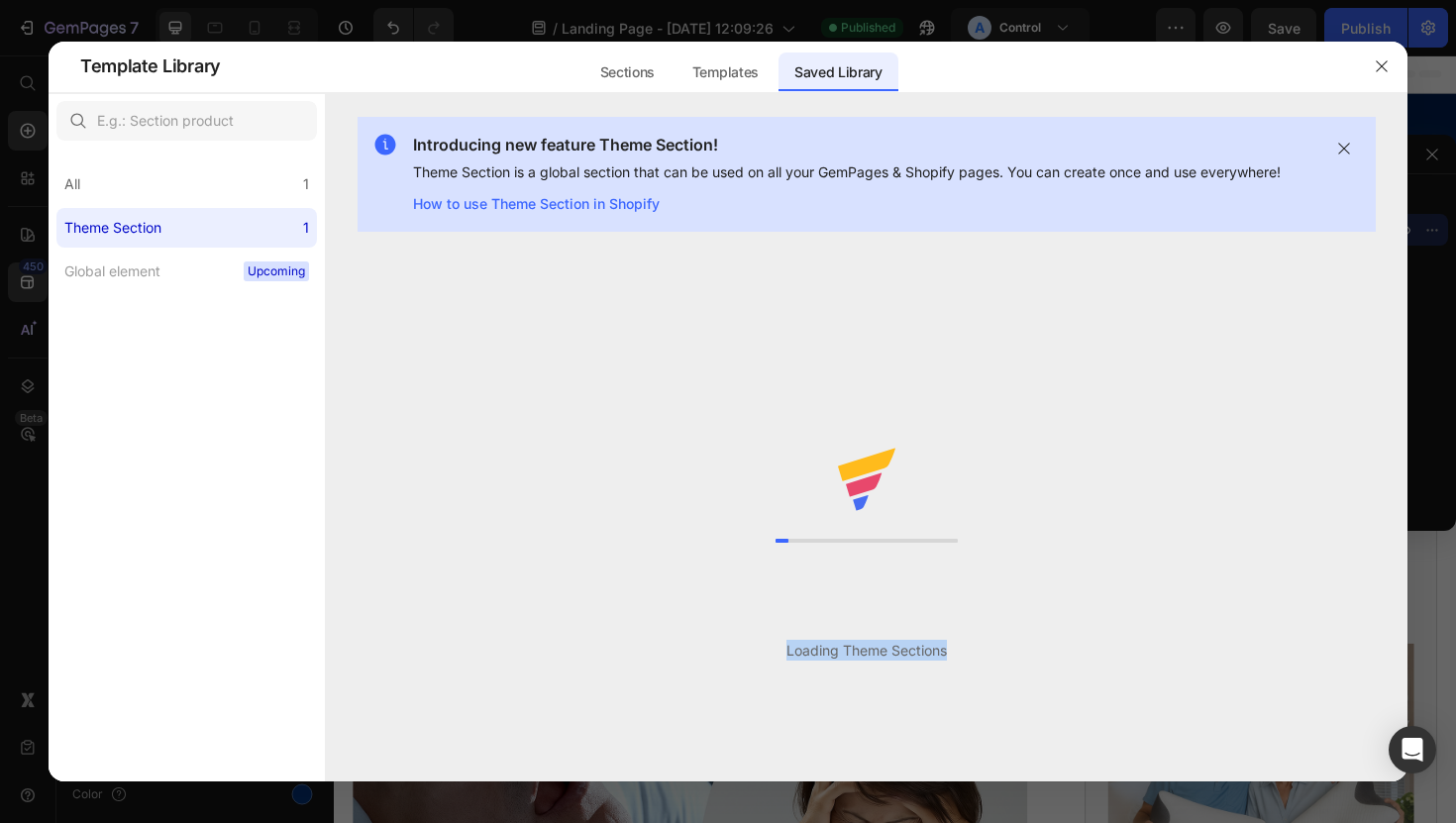 click on "Loading Theme Sections" at bounding box center (867, 494) 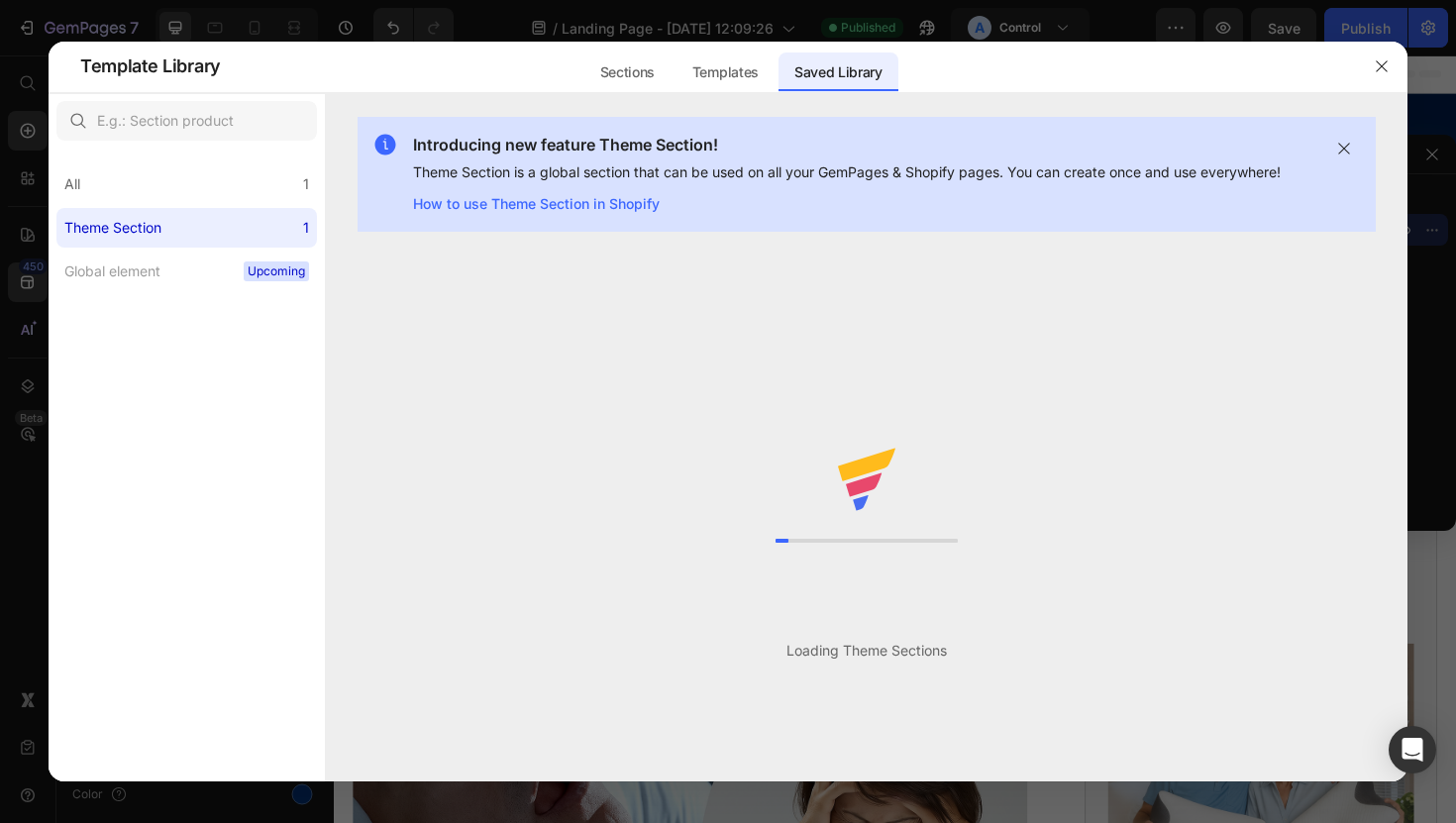 click on "Loading Theme Sections" at bounding box center [867, 494] 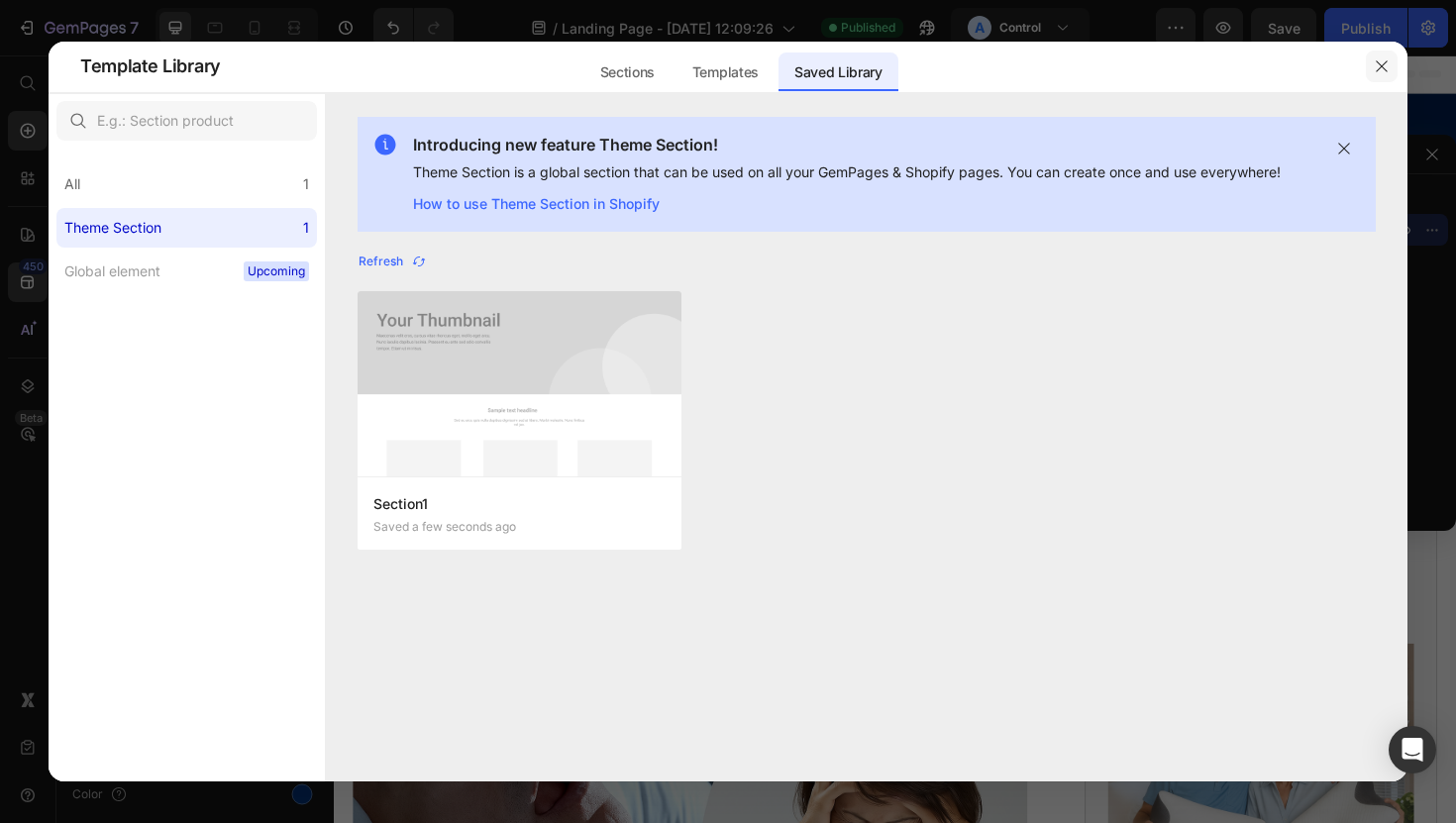 click 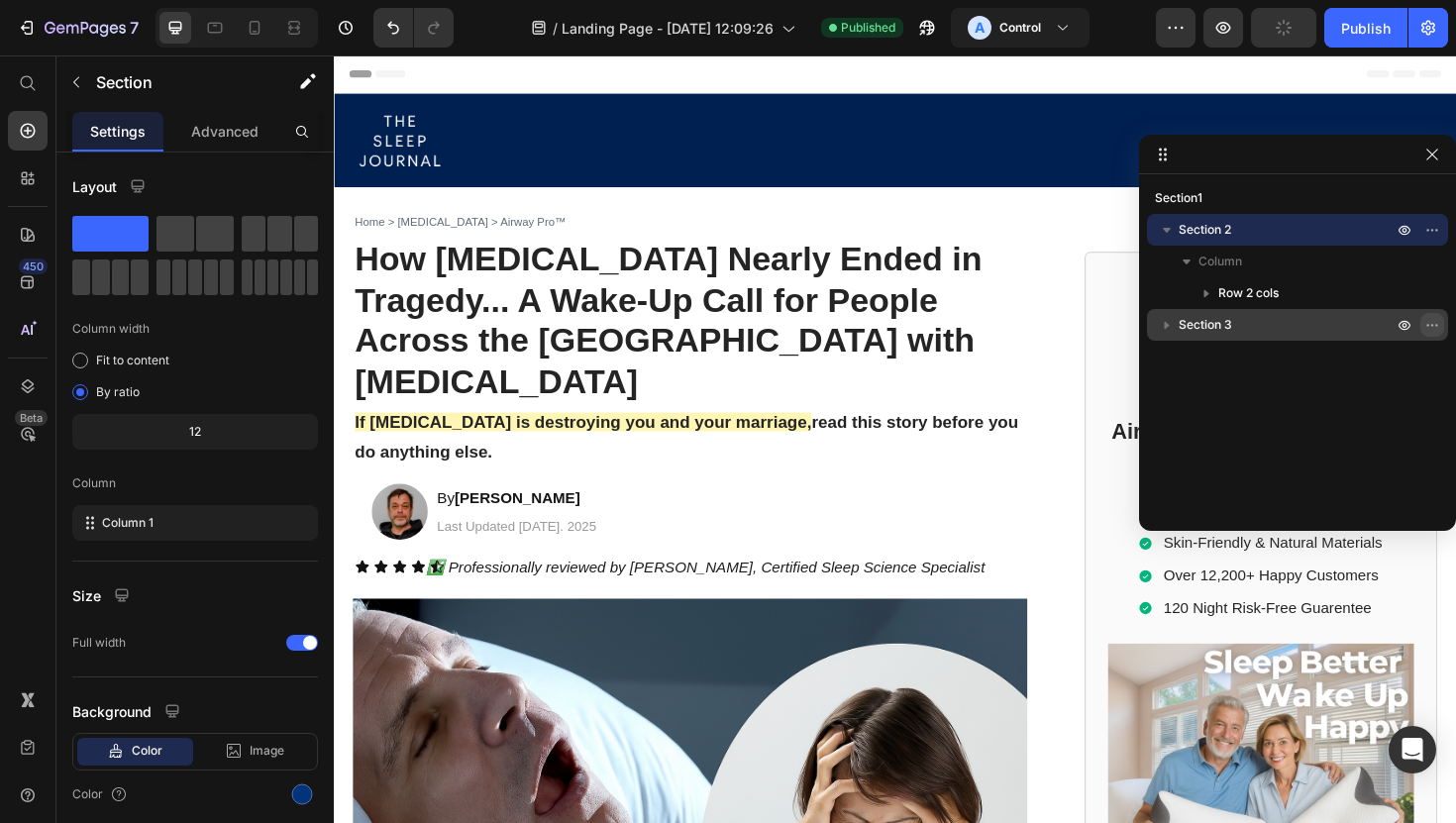 click 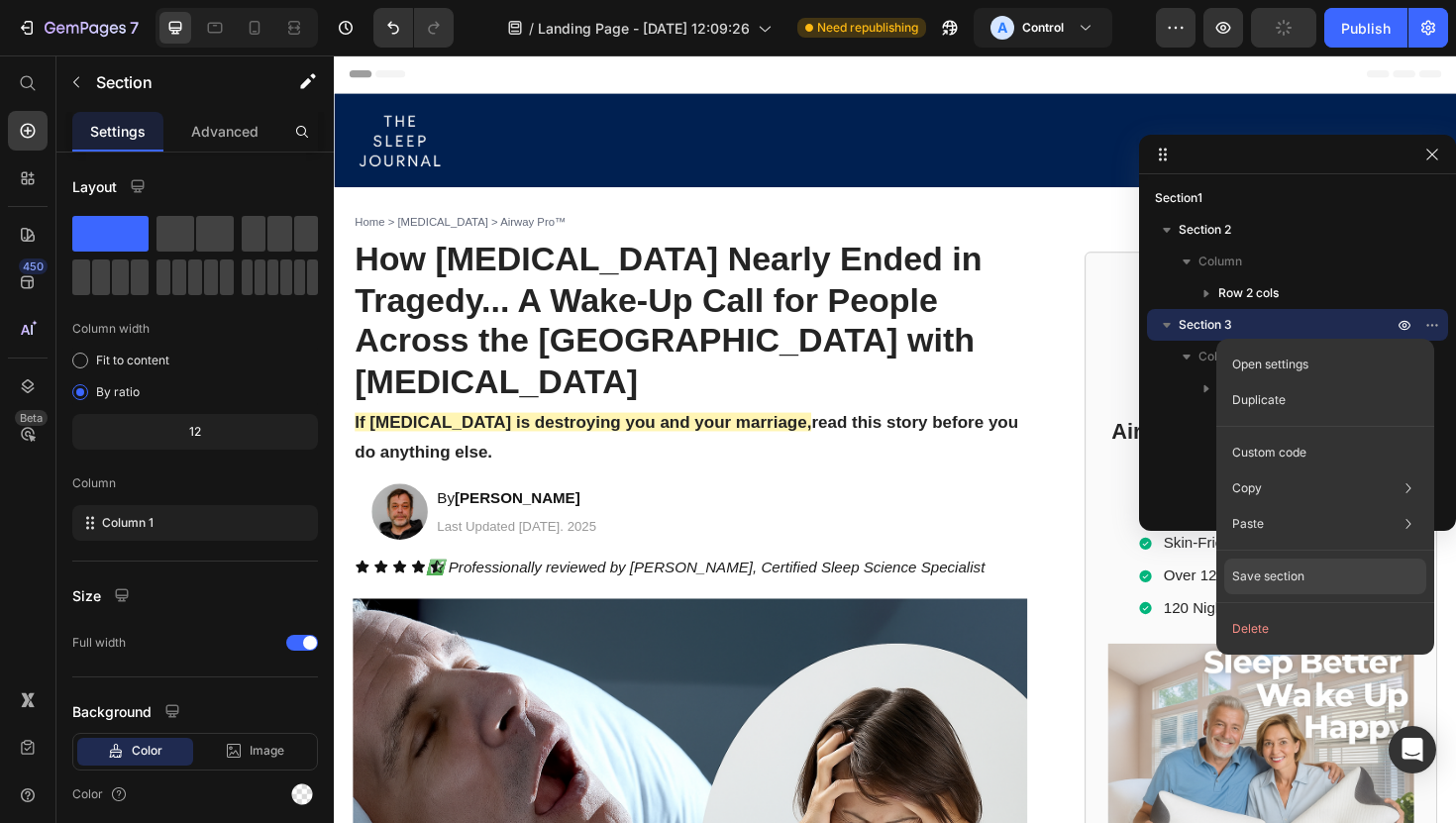 click on "Save section" at bounding box center (1268, 576) 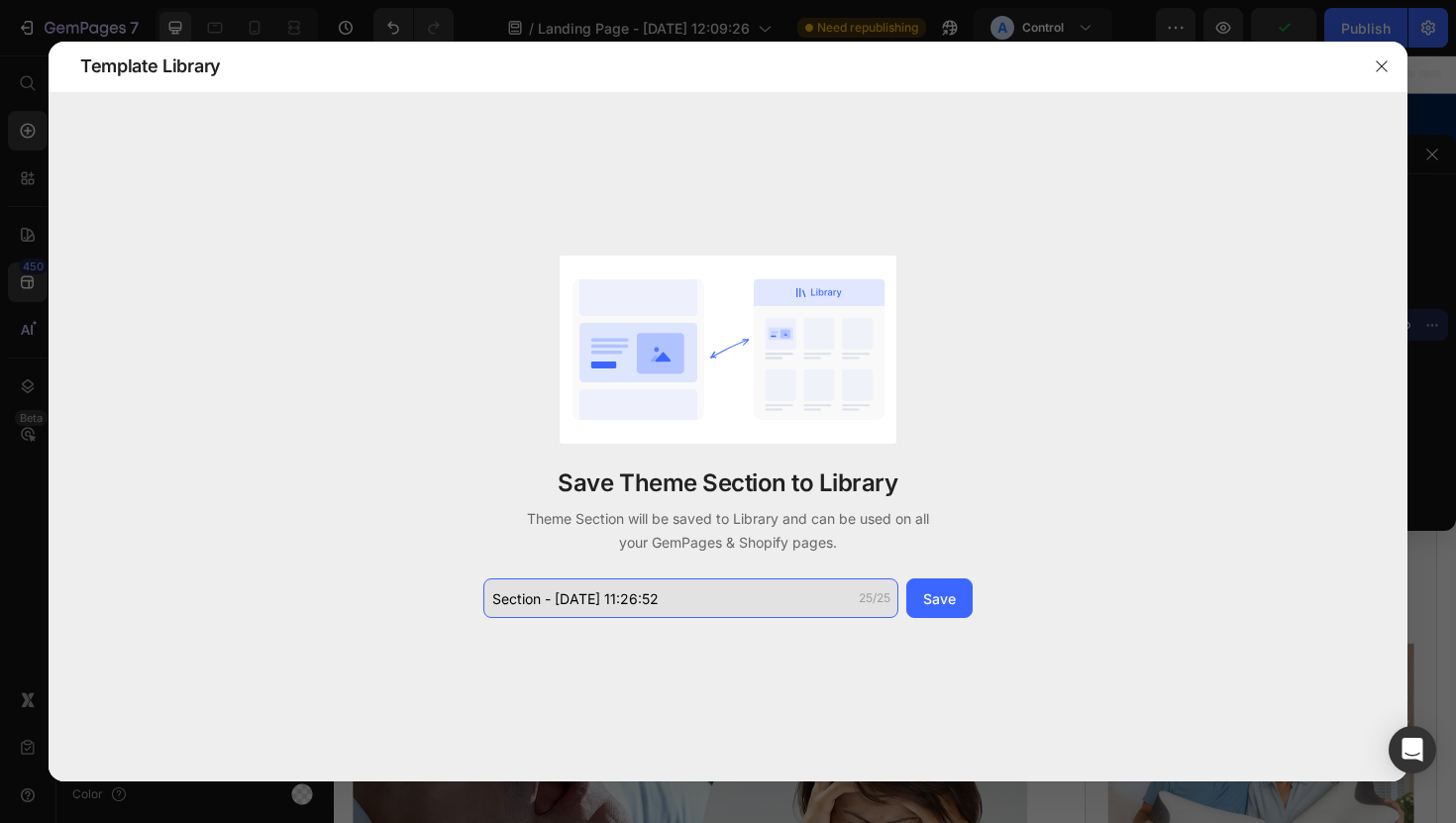 click on "Section - [DATE] 11:26:52" 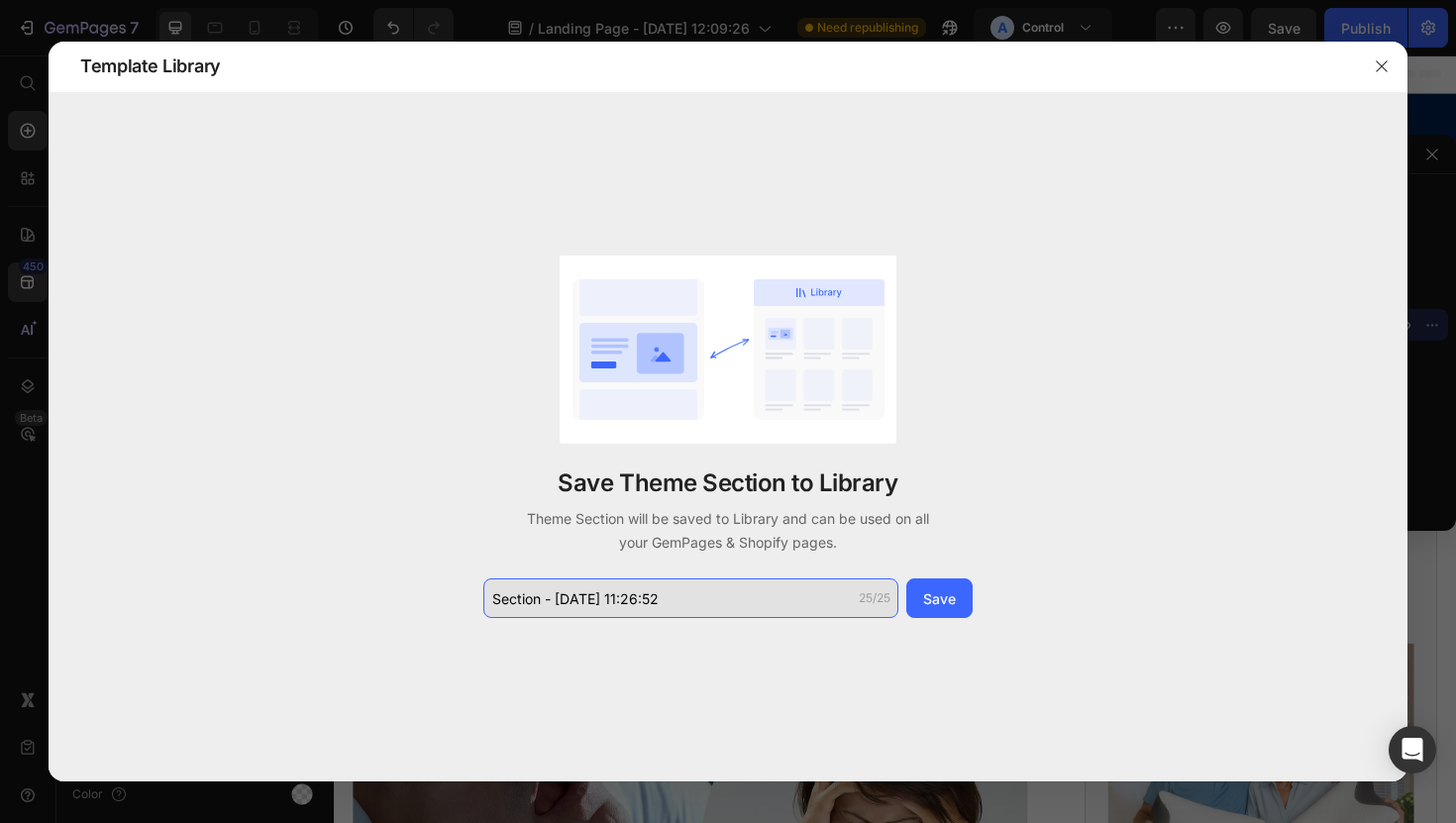 drag, startPoint x: 679, startPoint y: 592, endPoint x: 543, endPoint y: 597, distance: 136.09188 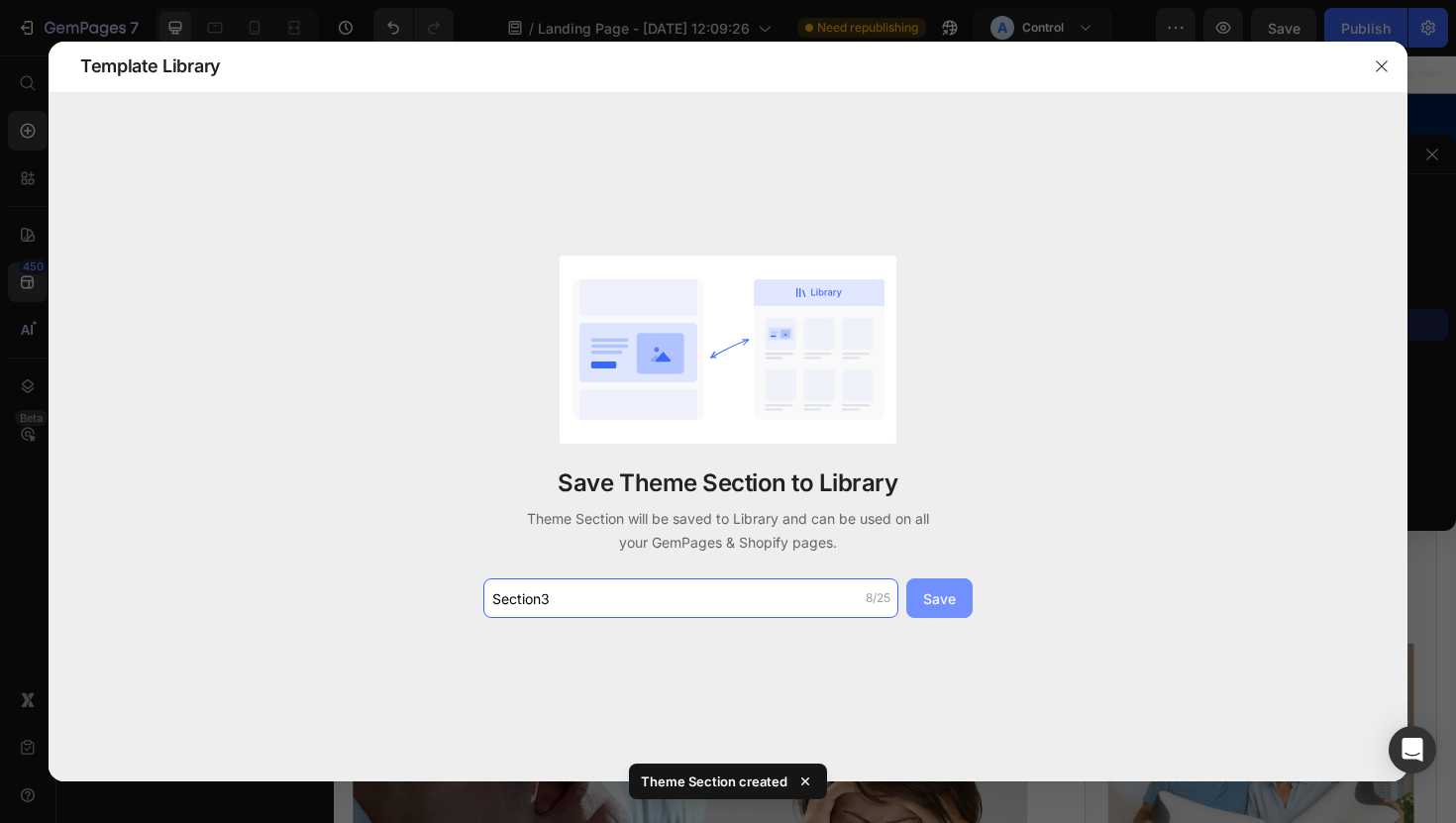 type on "Section3" 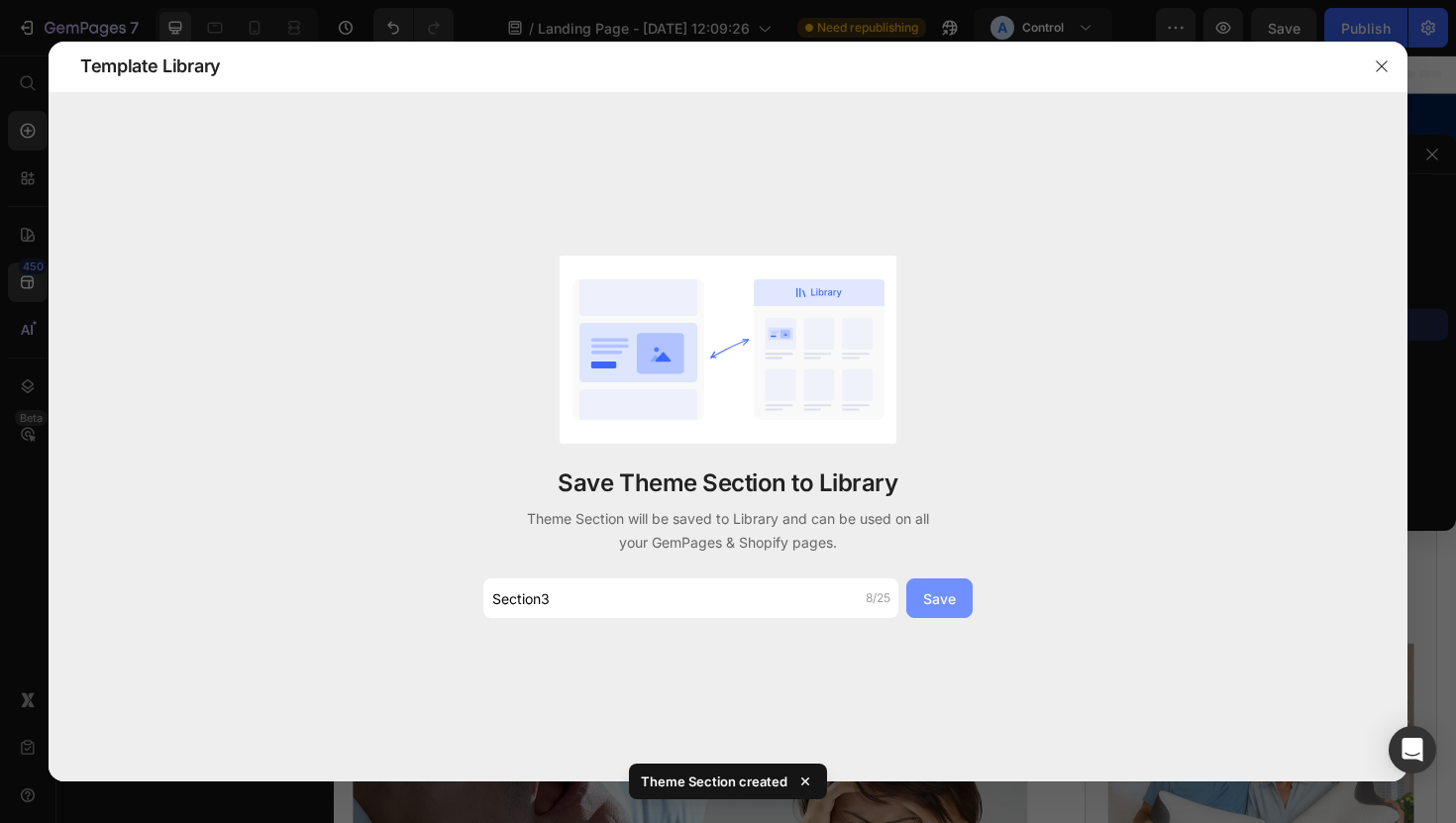 click on "Save" at bounding box center [939, 598] 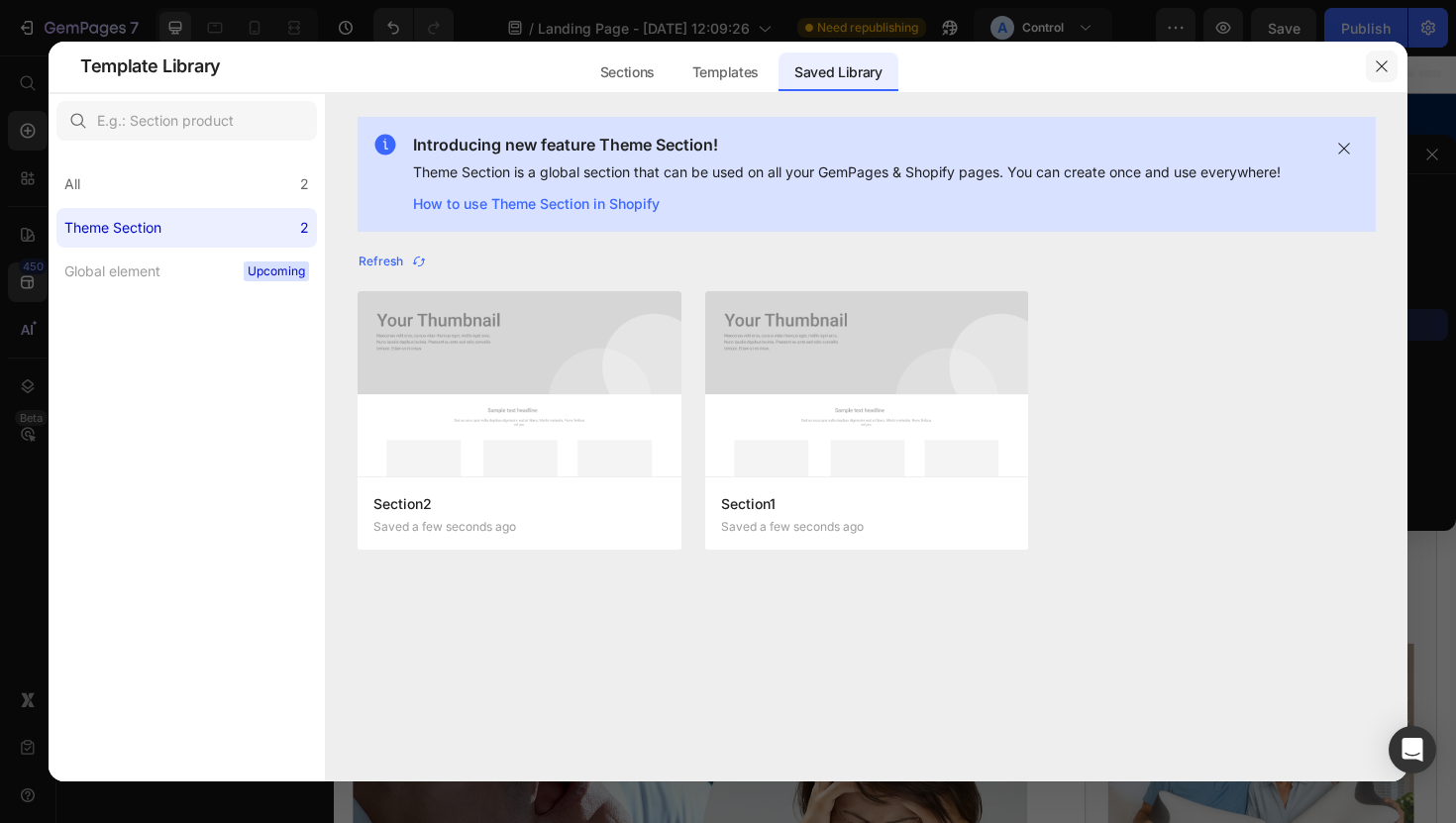 click 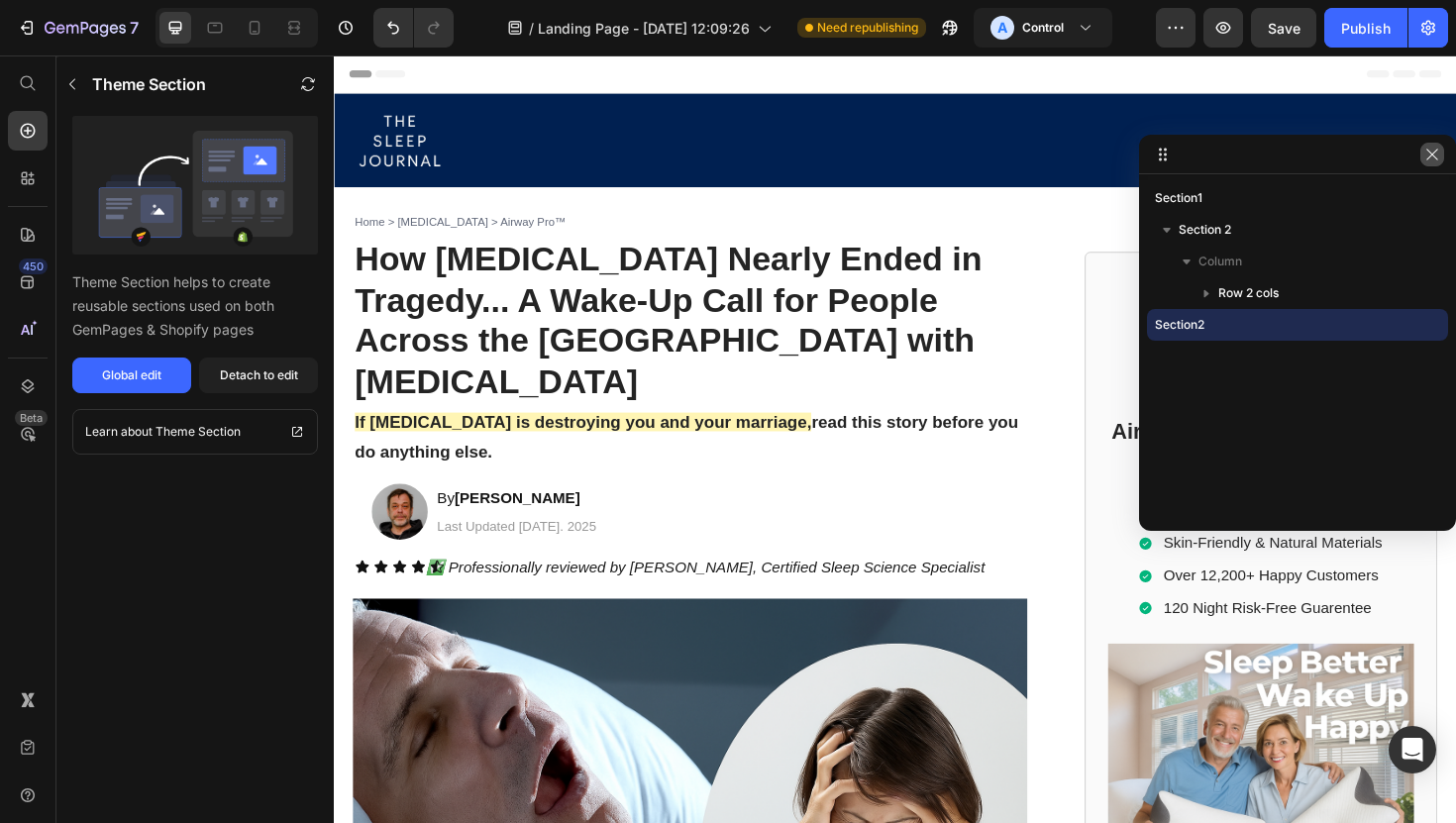 click 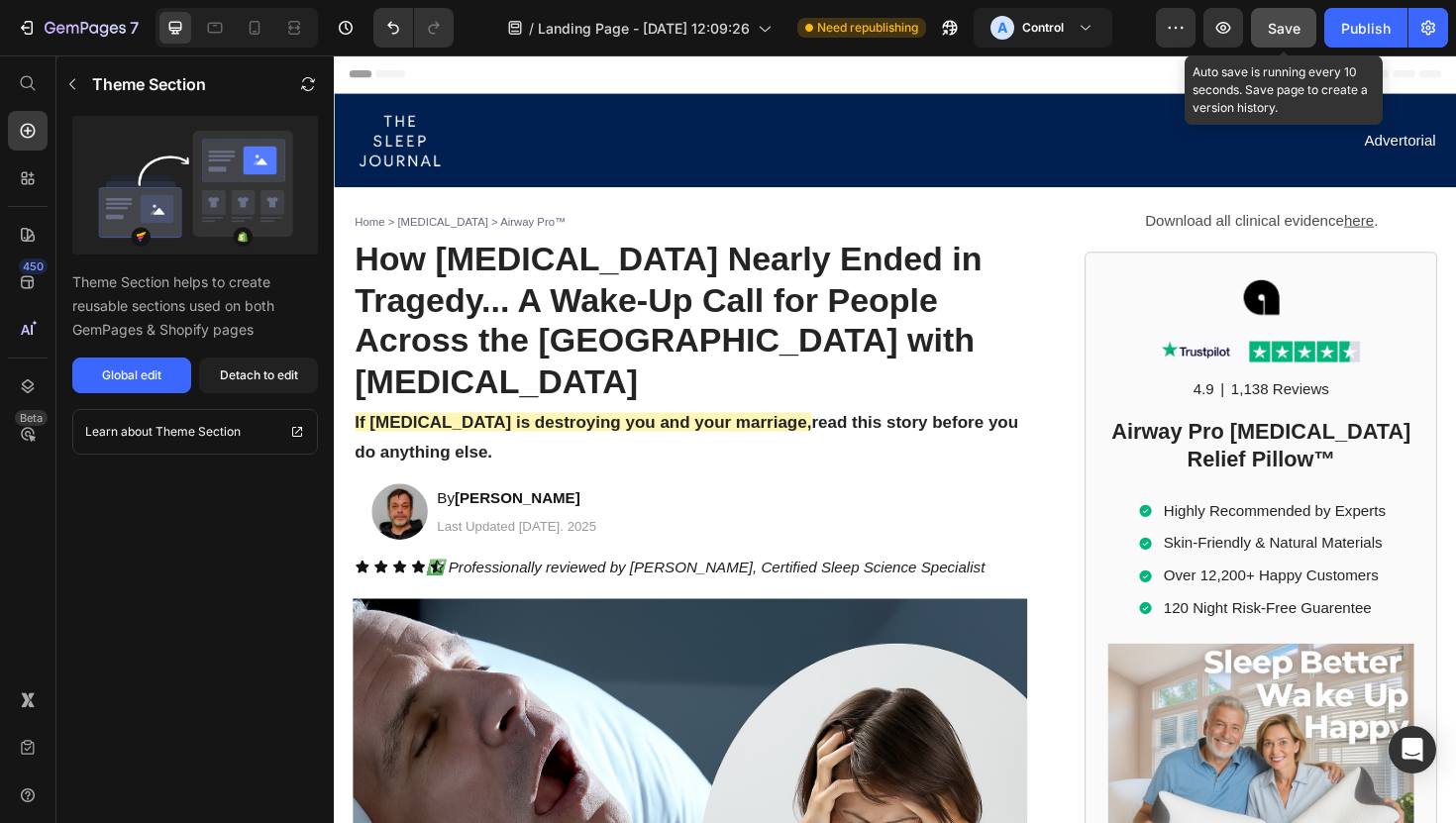 click on "Save" 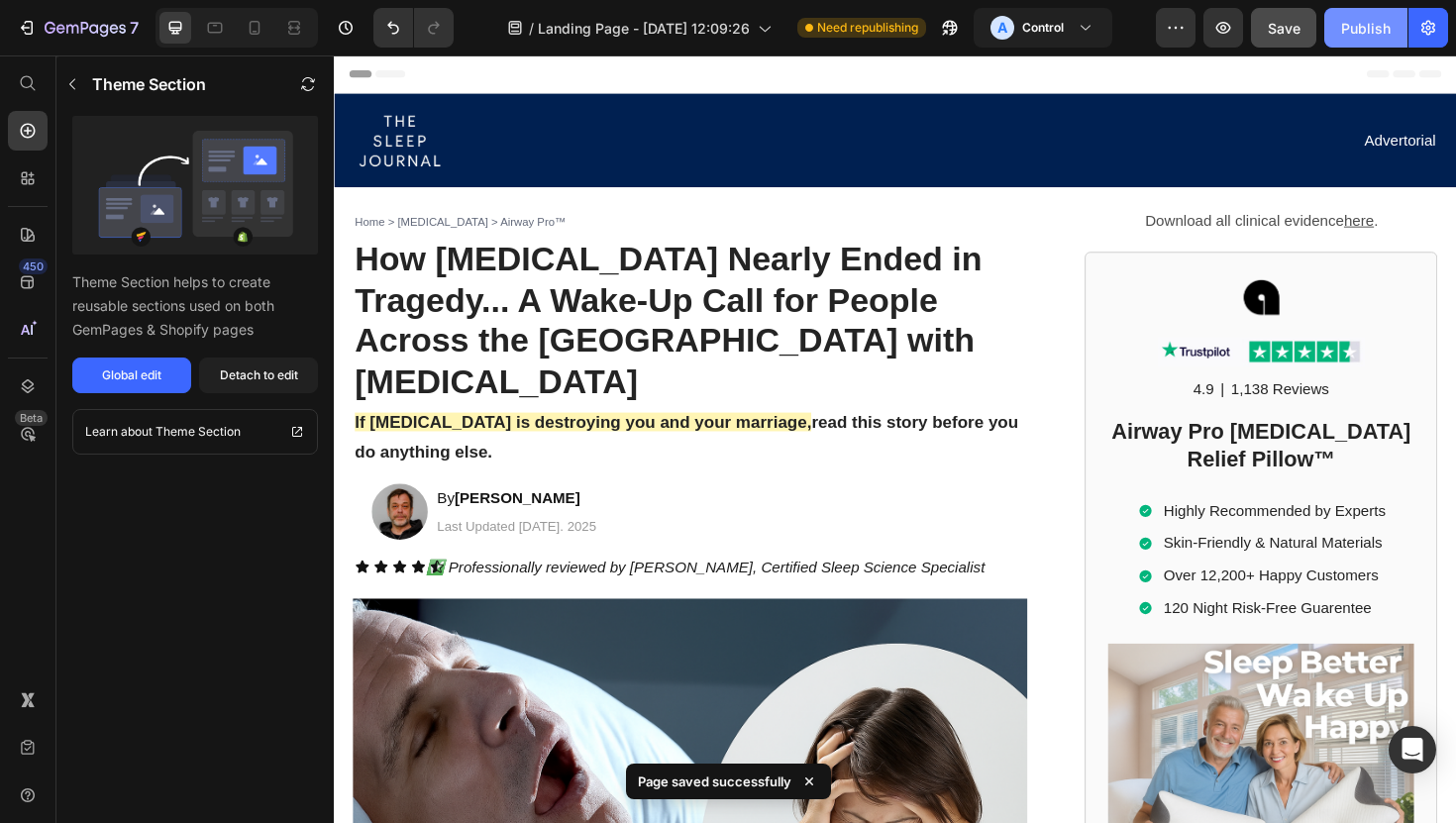 click on "Publish" at bounding box center [1366, 28] 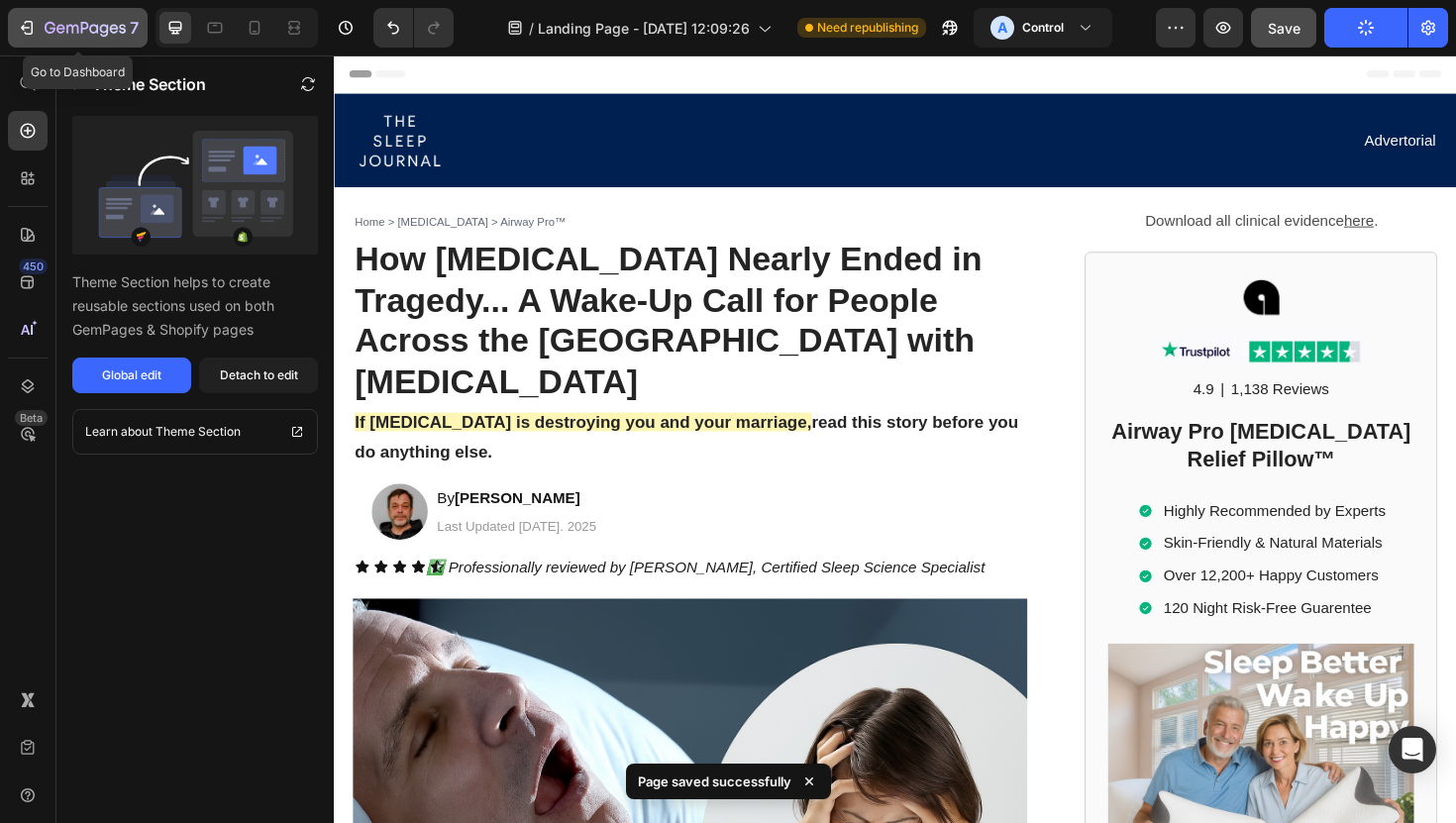 click 